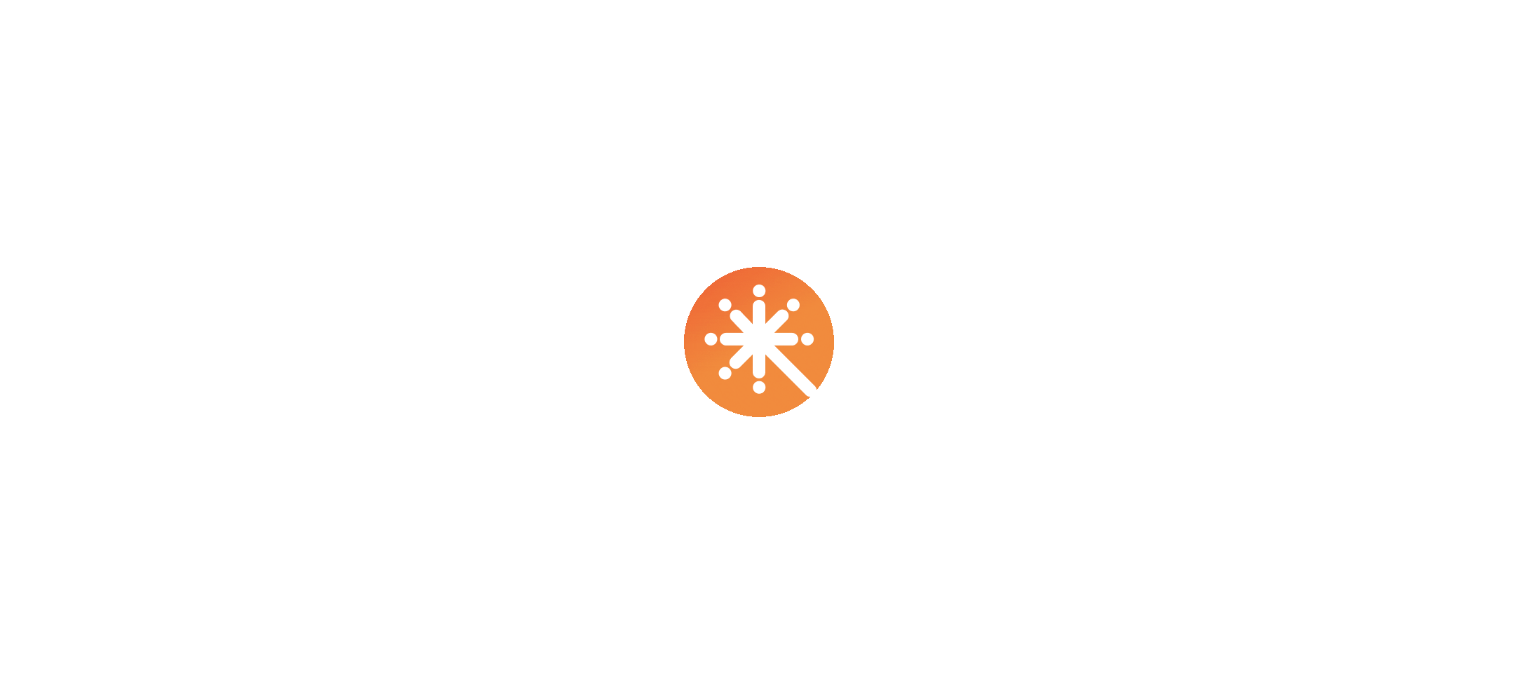 scroll, scrollTop: 0, scrollLeft: 0, axis: both 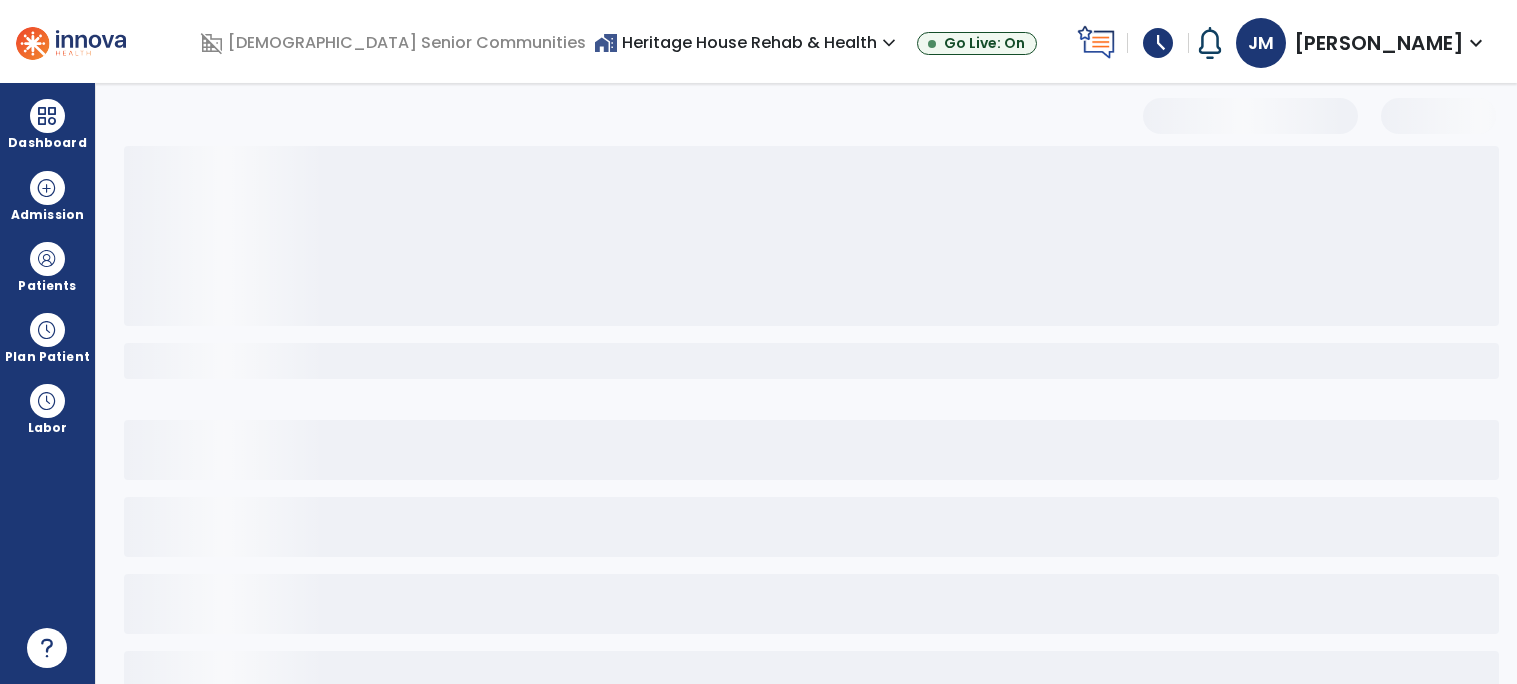select on "*" 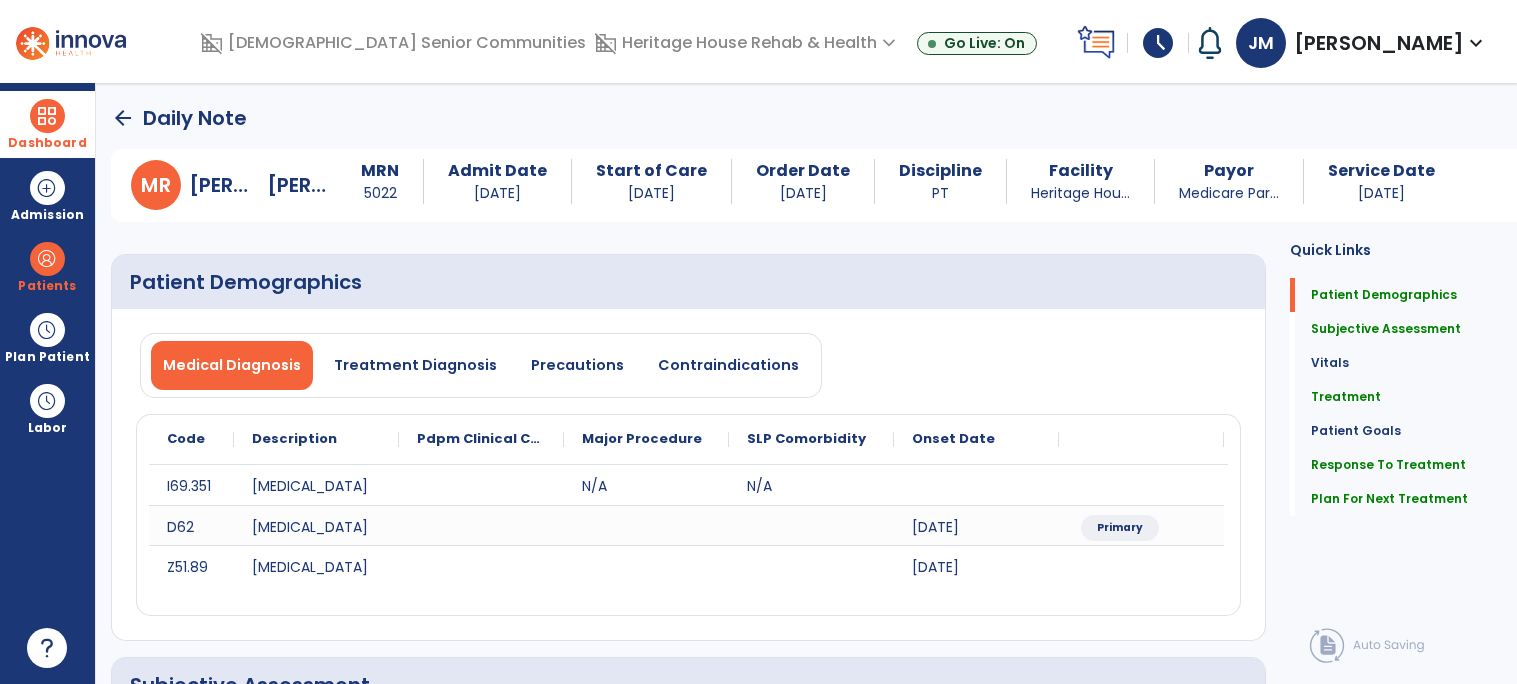 click at bounding box center [47, 116] 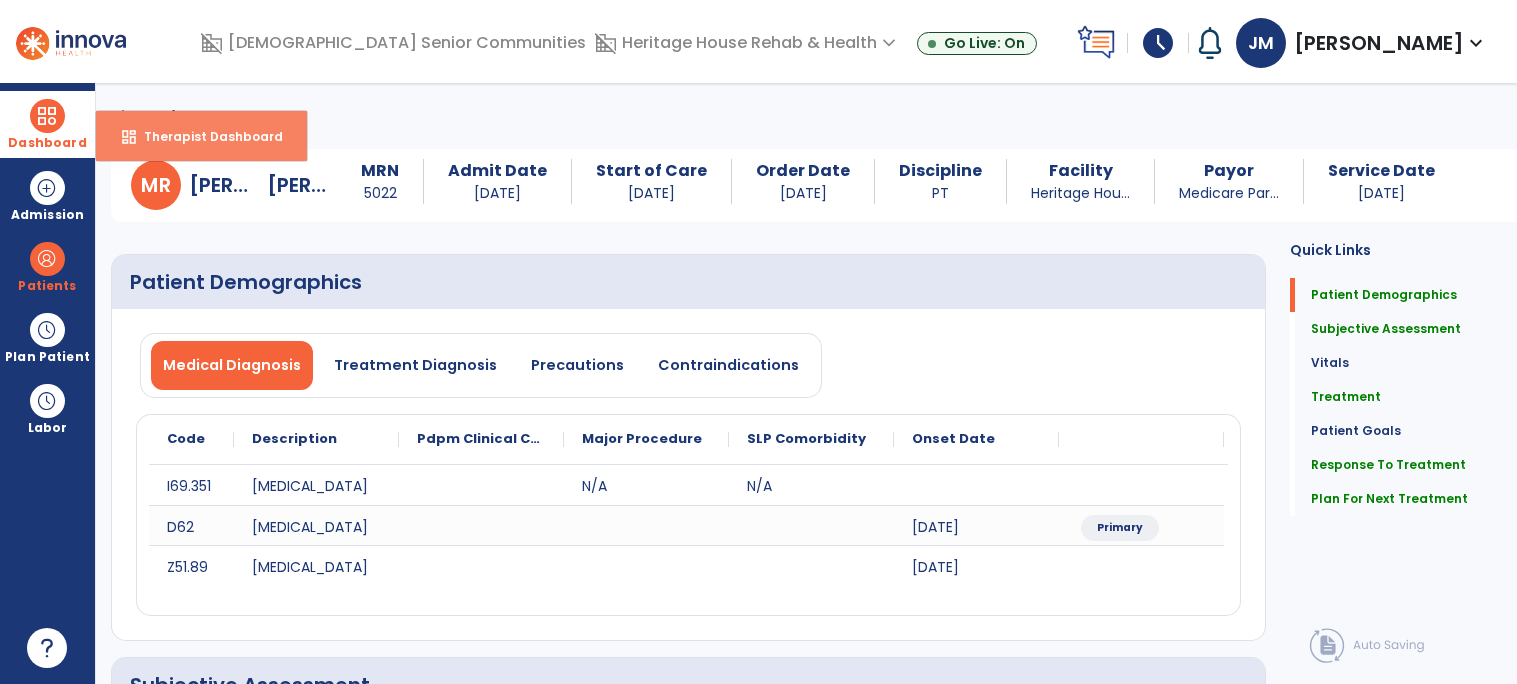click on "Therapist Dashboard" at bounding box center [205, 136] 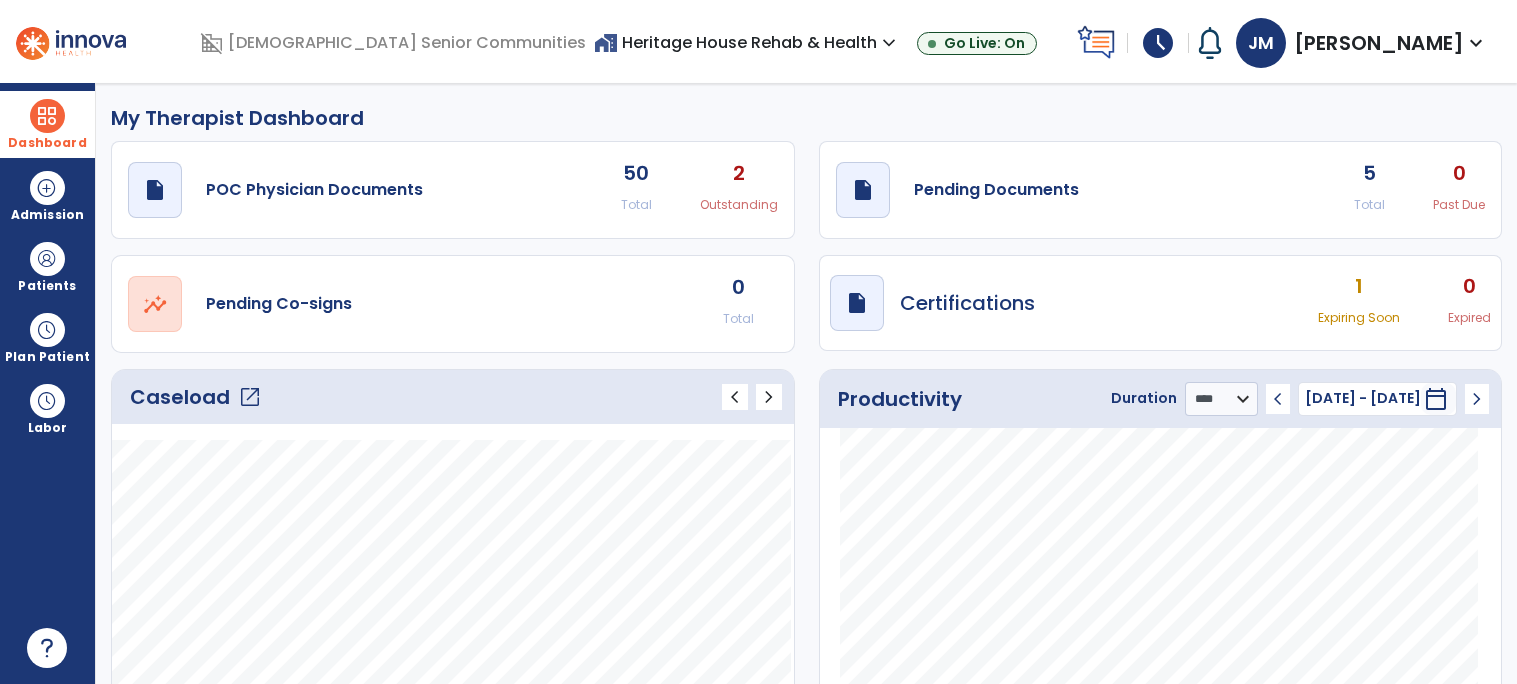 click on "Caseload   open_in_new" 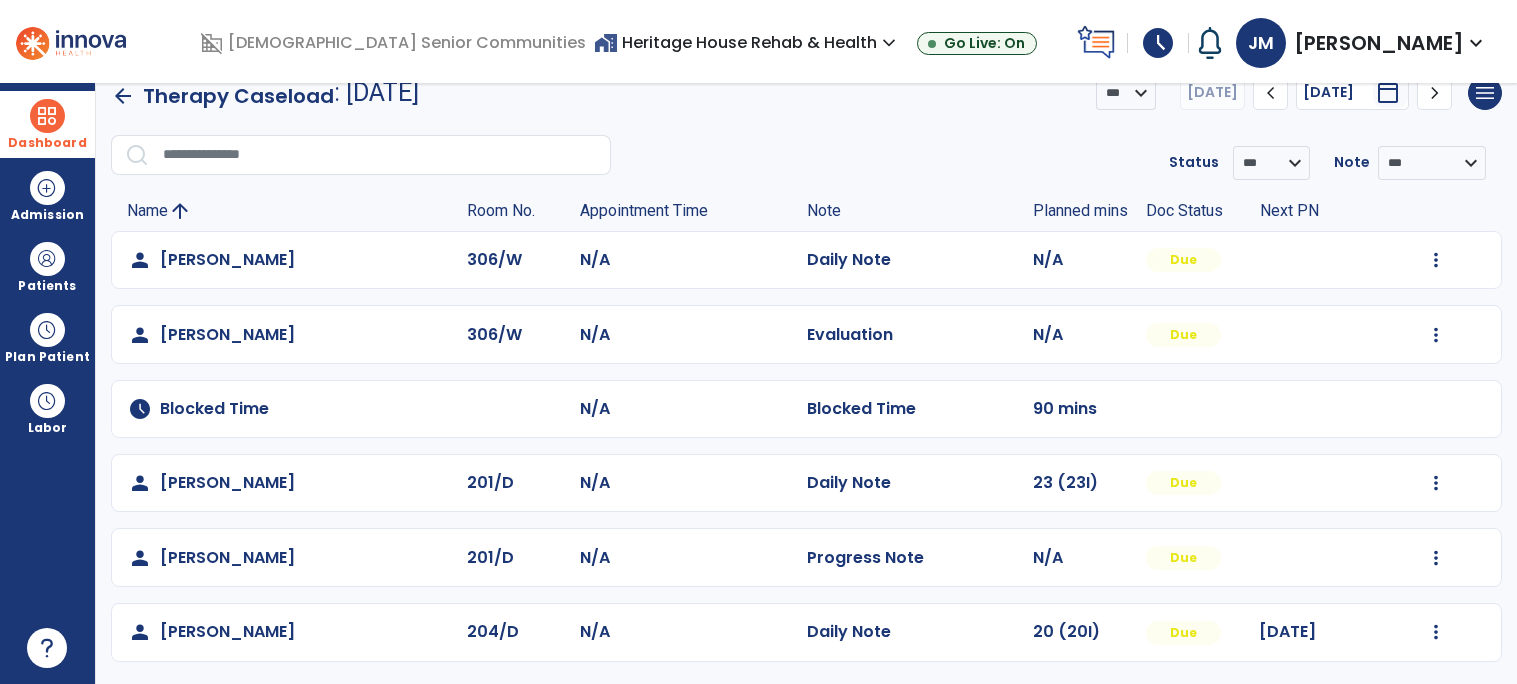 scroll, scrollTop: 0, scrollLeft: 0, axis: both 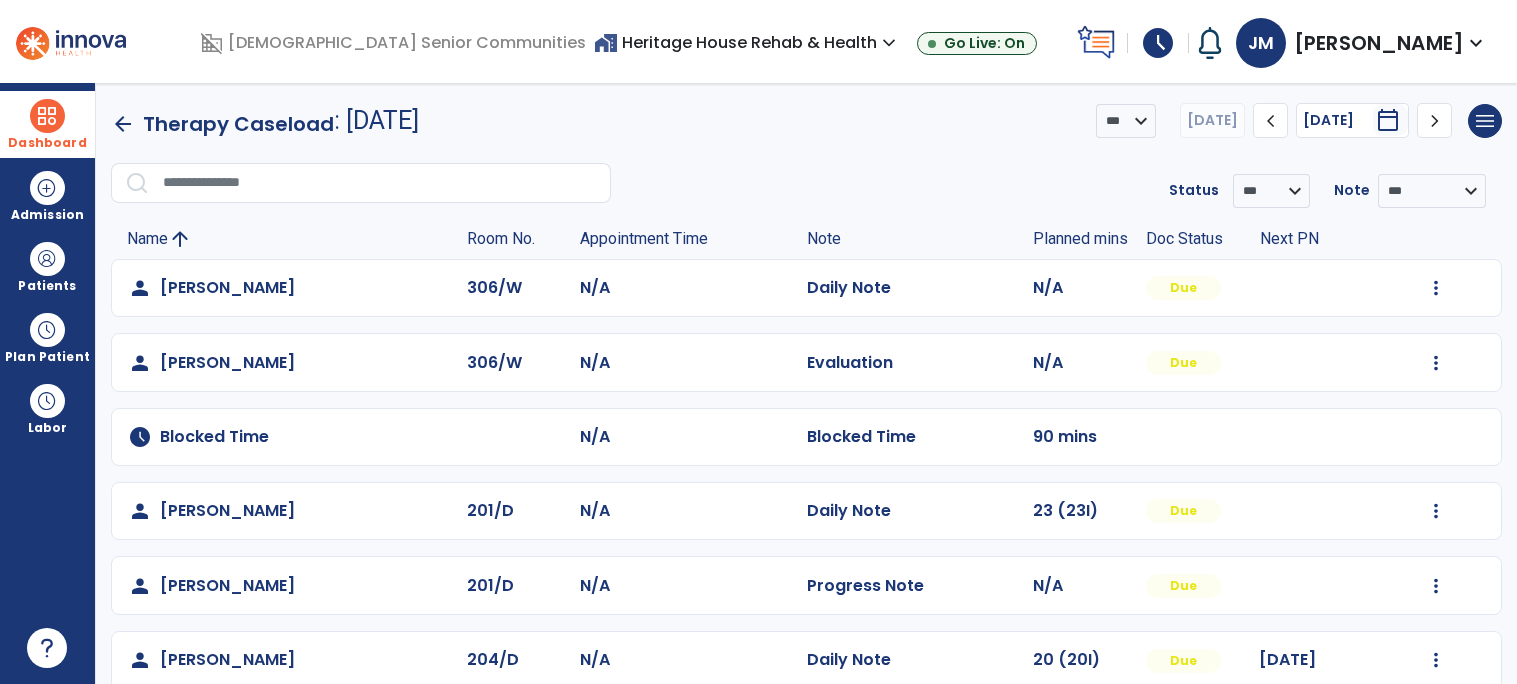 click on "expand_more" at bounding box center [889, 43] 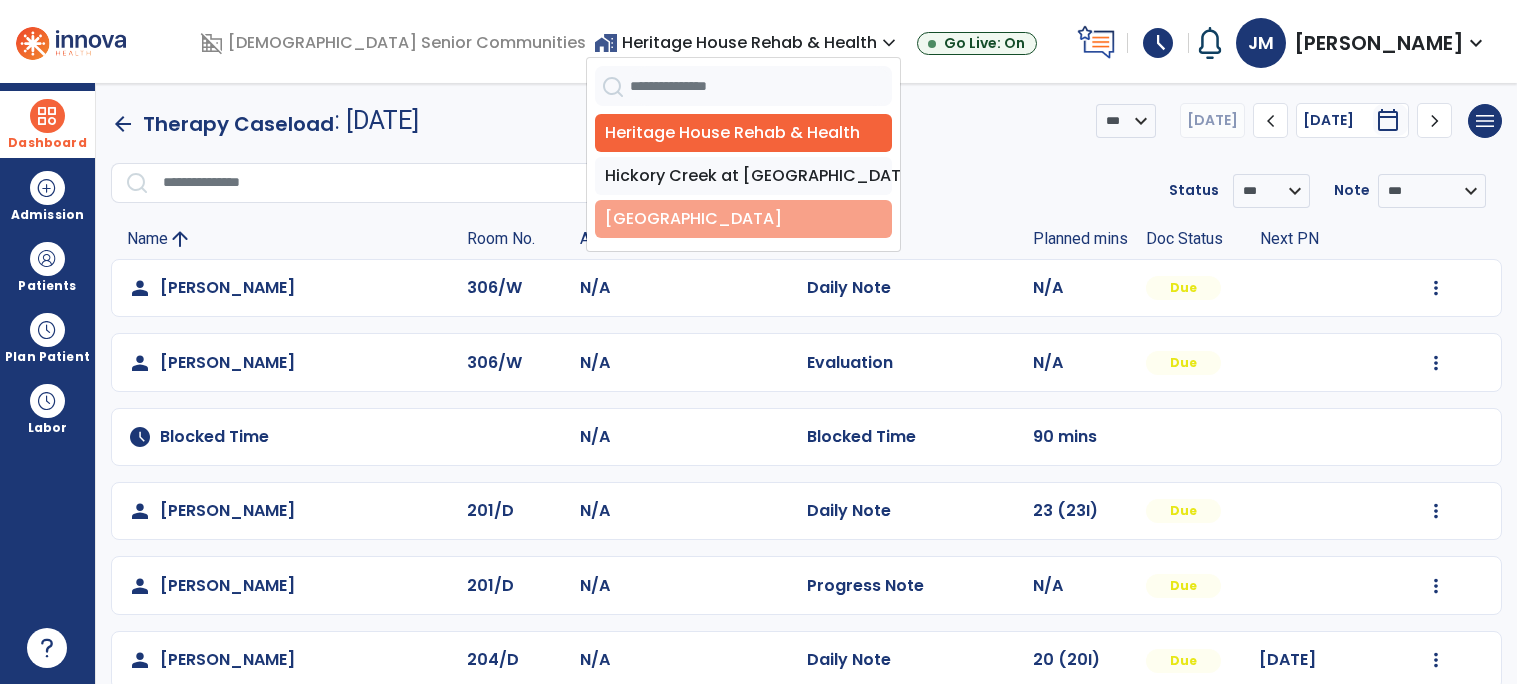click on "[GEOGRAPHIC_DATA]" at bounding box center (743, 219) 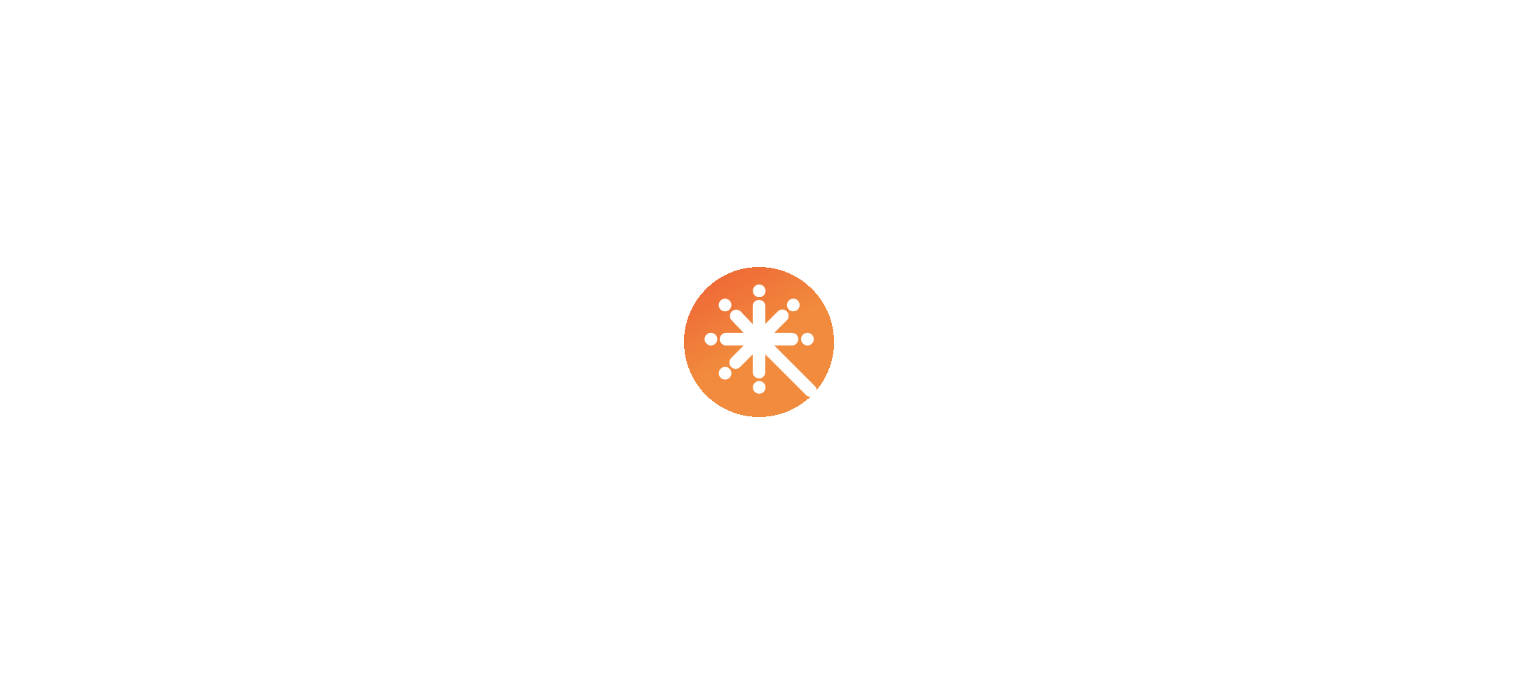 scroll, scrollTop: 0, scrollLeft: 0, axis: both 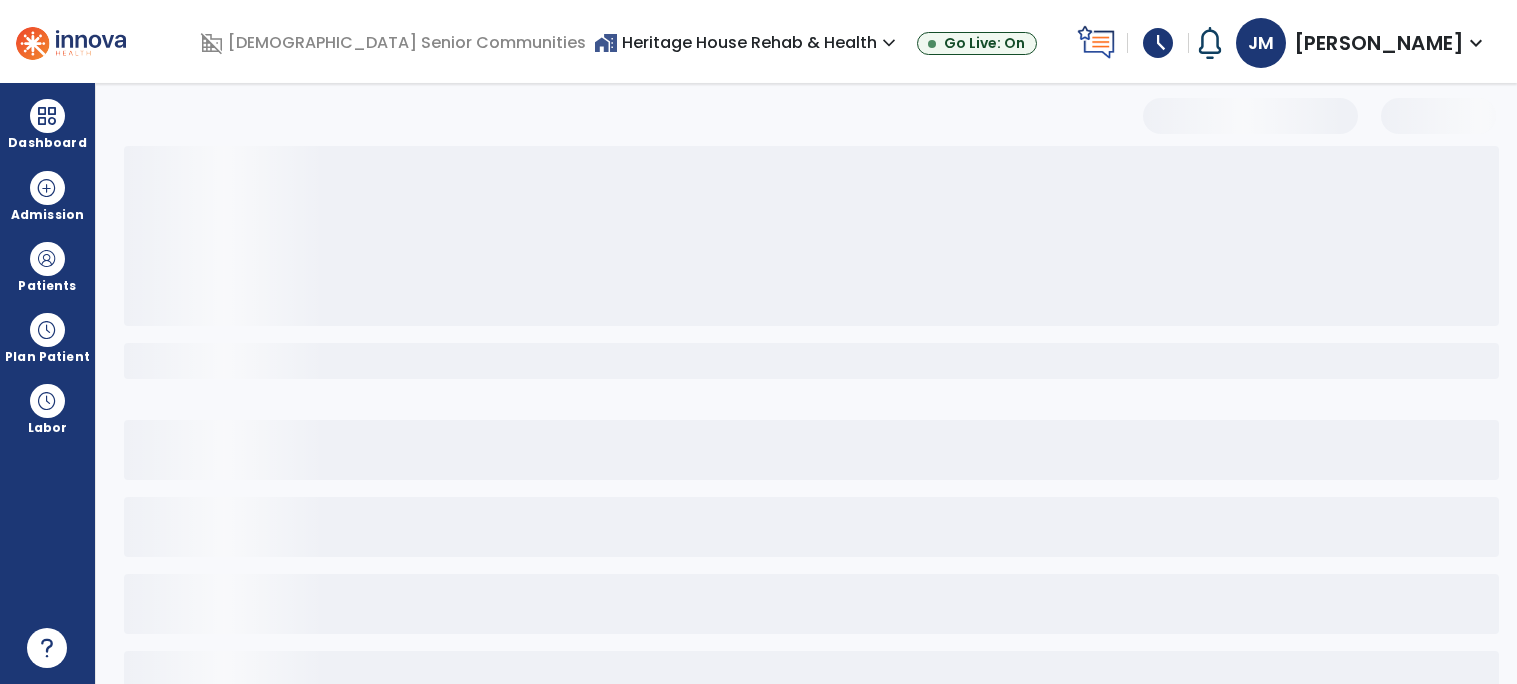 select on "*" 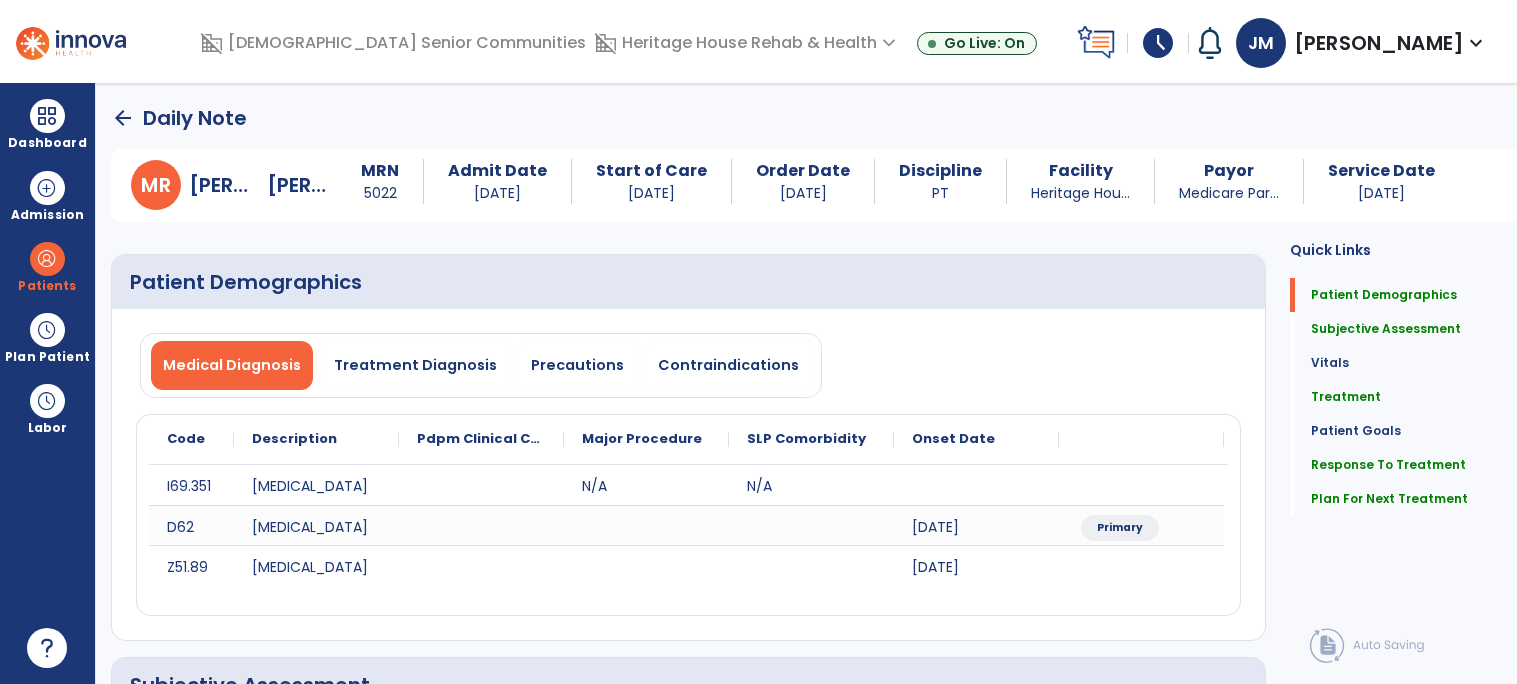 click on "arrow_back" 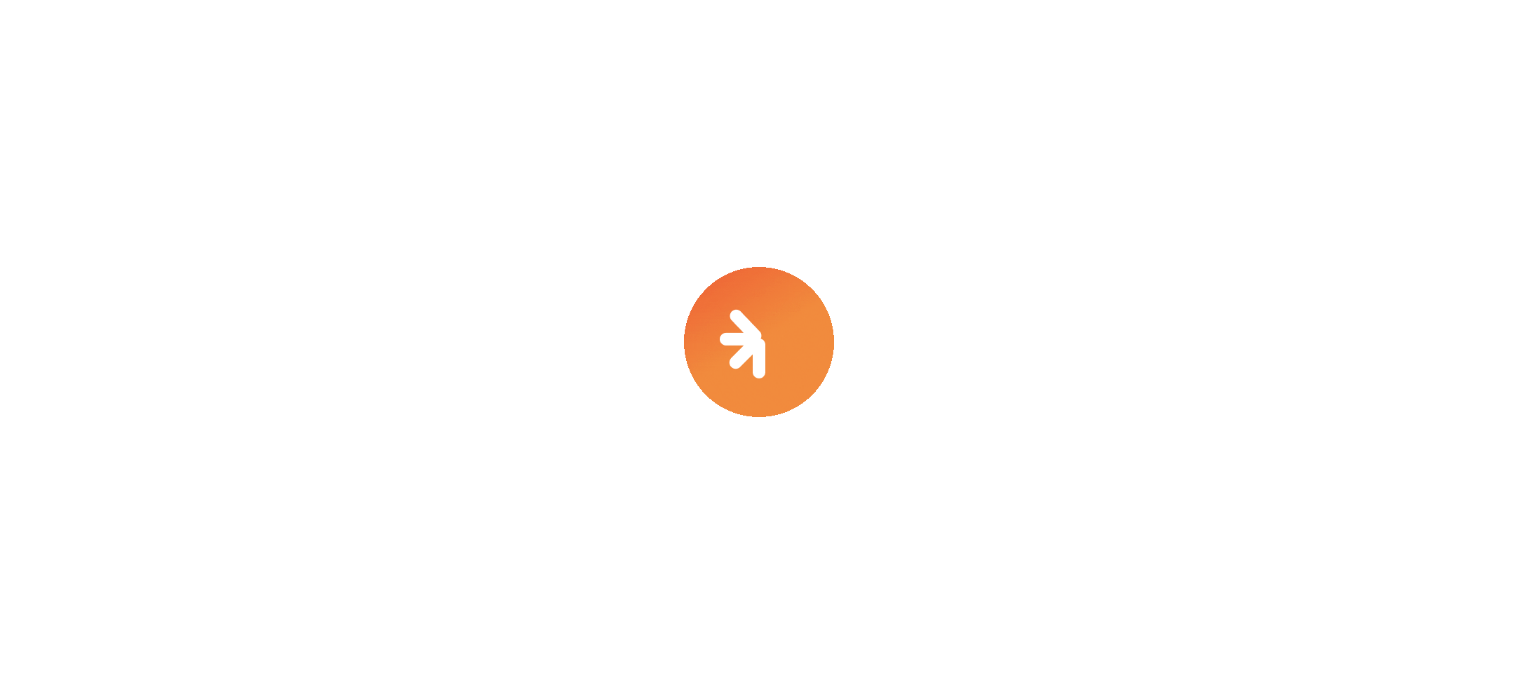 scroll, scrollTop: 0, scrollLeft: 0, axis: both 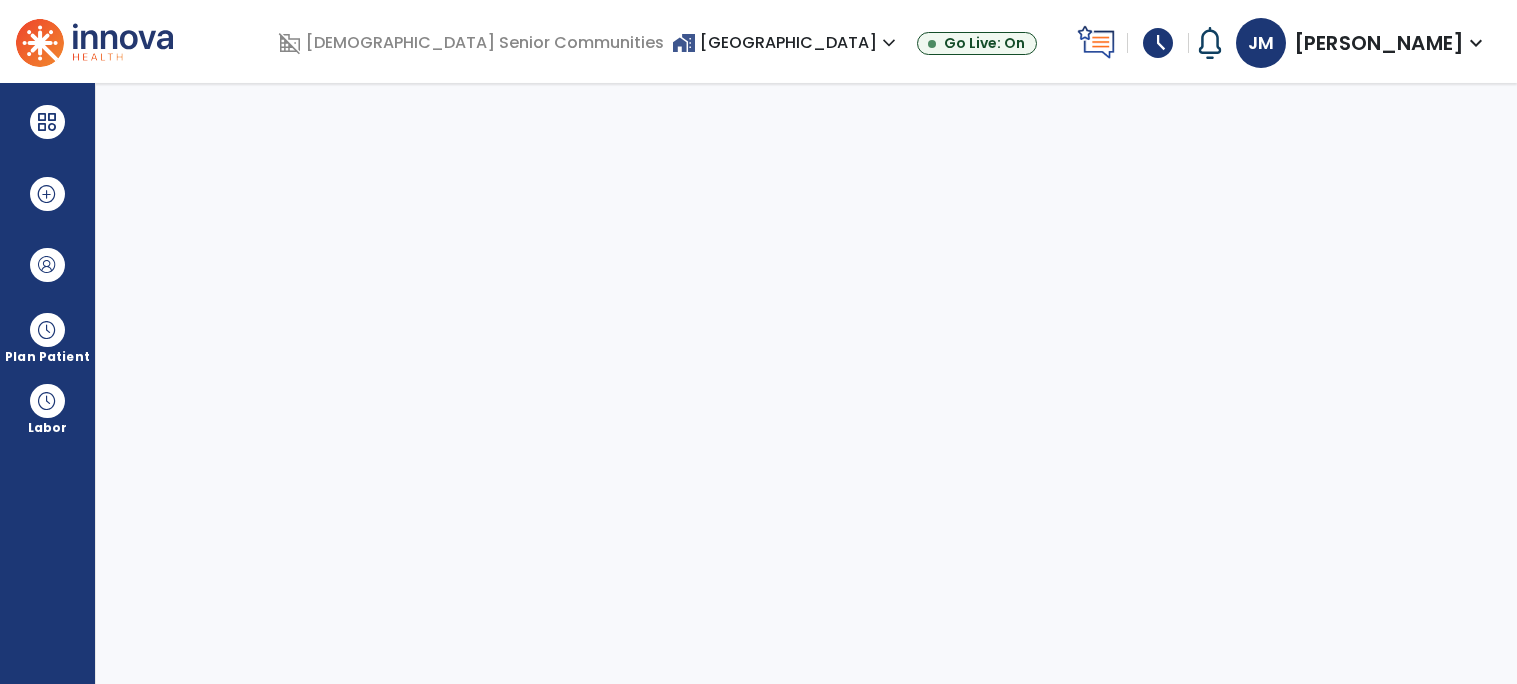 select on "****" 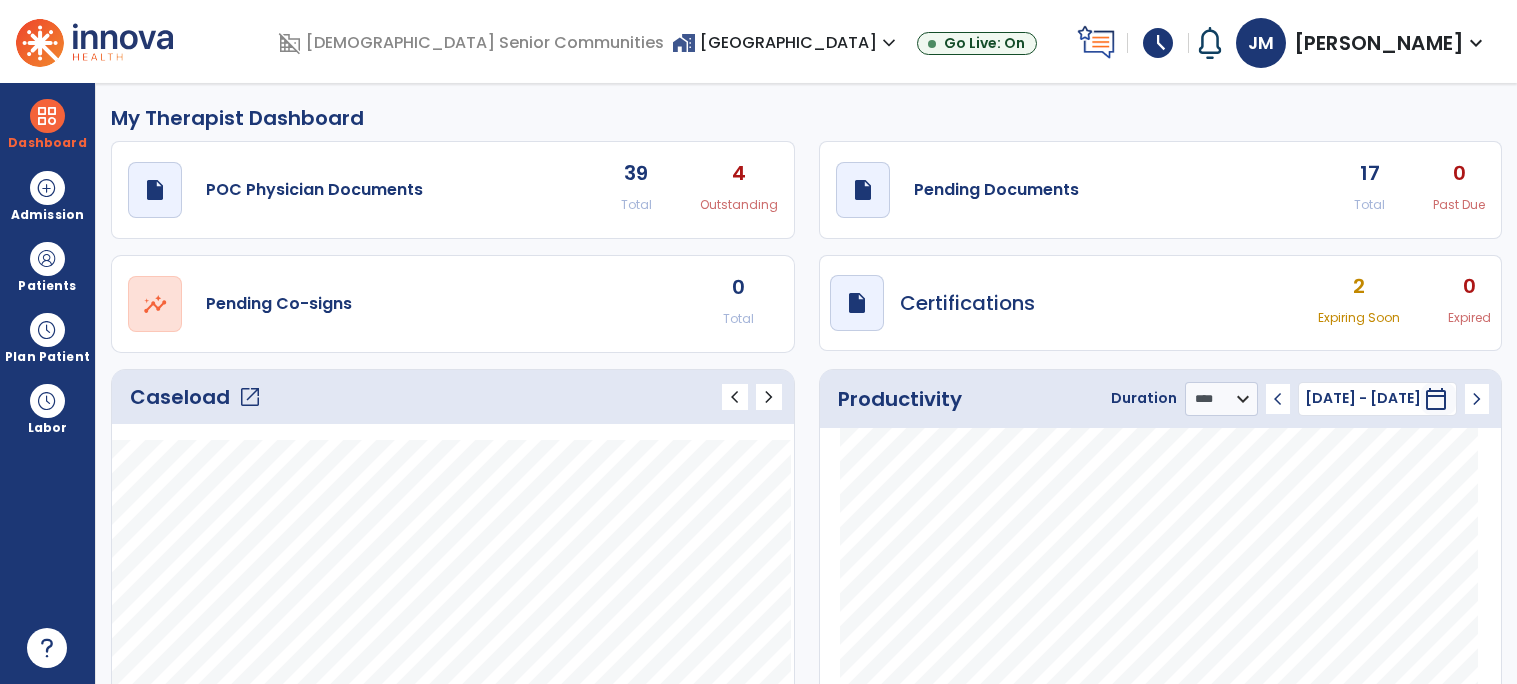 click on "Caseload   open_in_new" 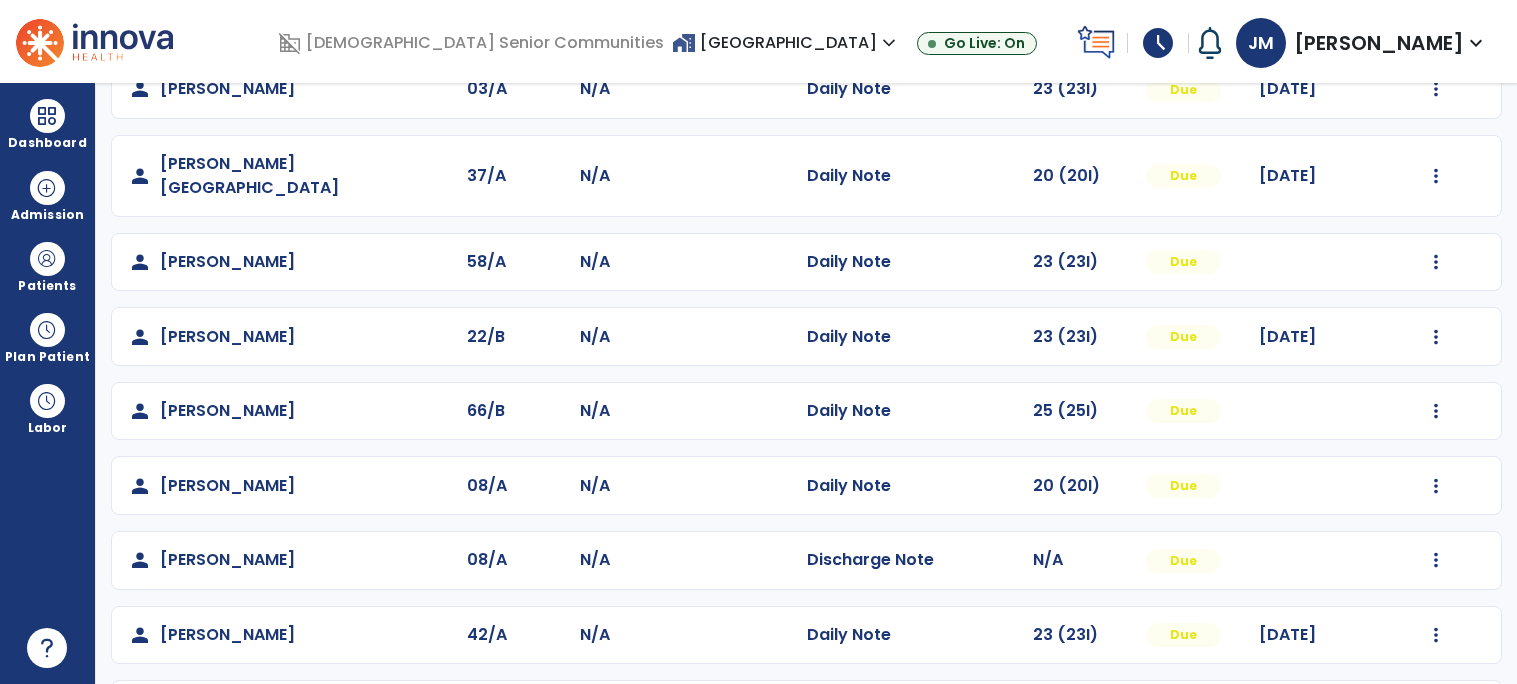 scroll, scrollTop: 921, scrollLeft: 0, axis: vertical 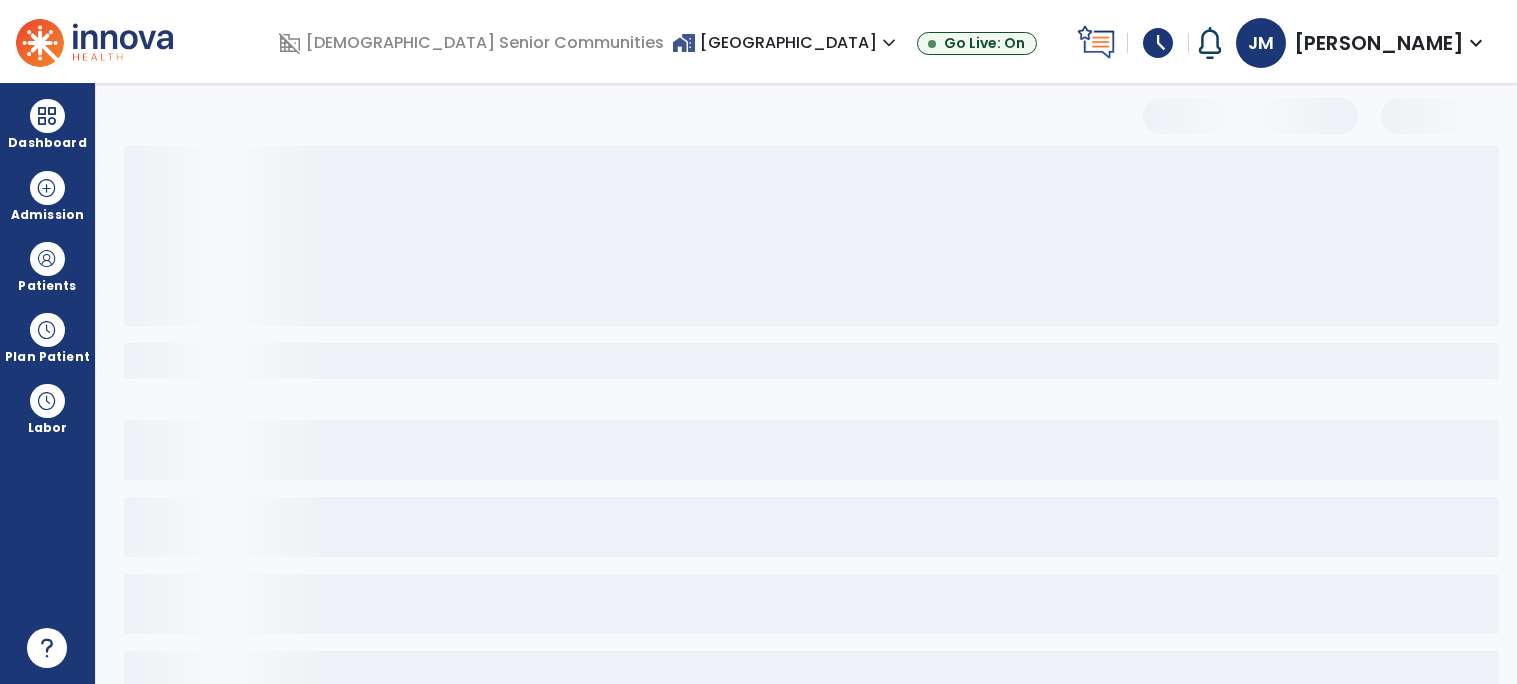 select on "*" 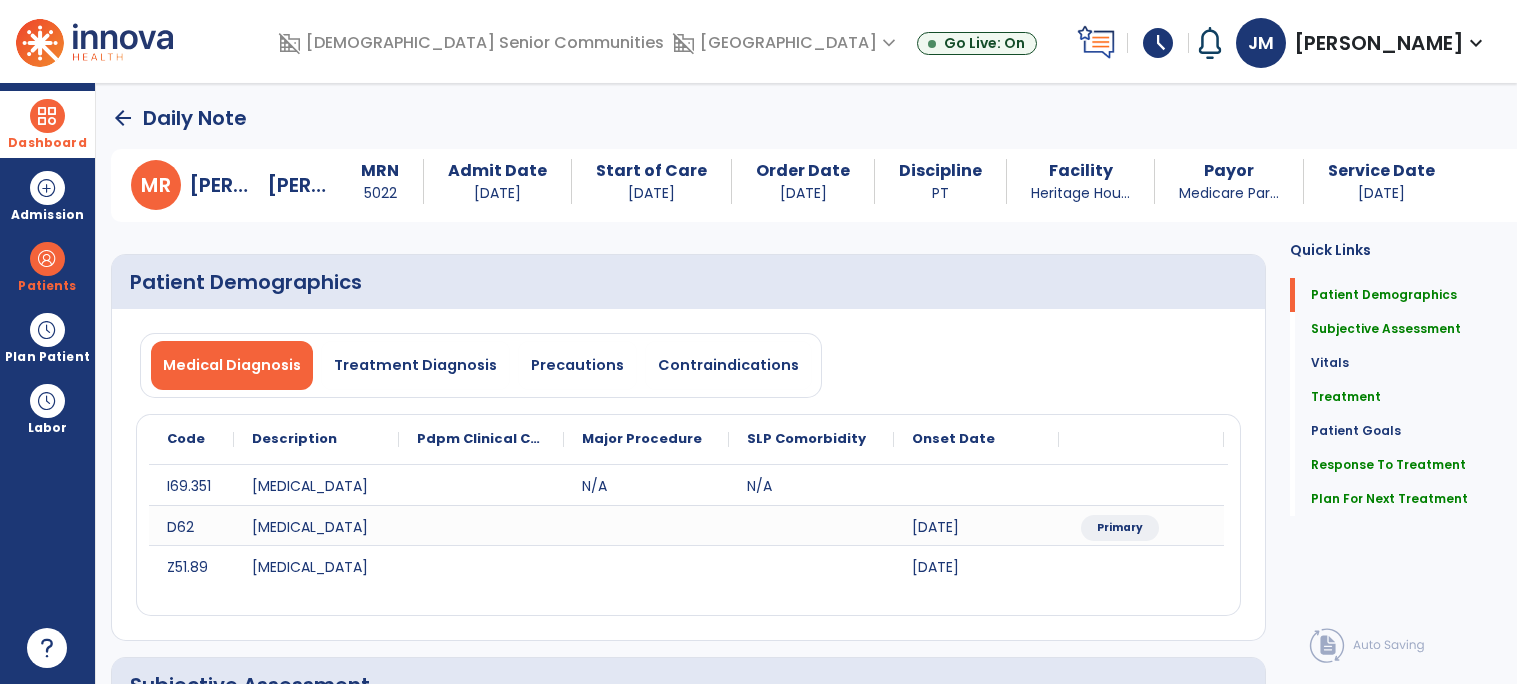 click at bounding box center (47, 116) 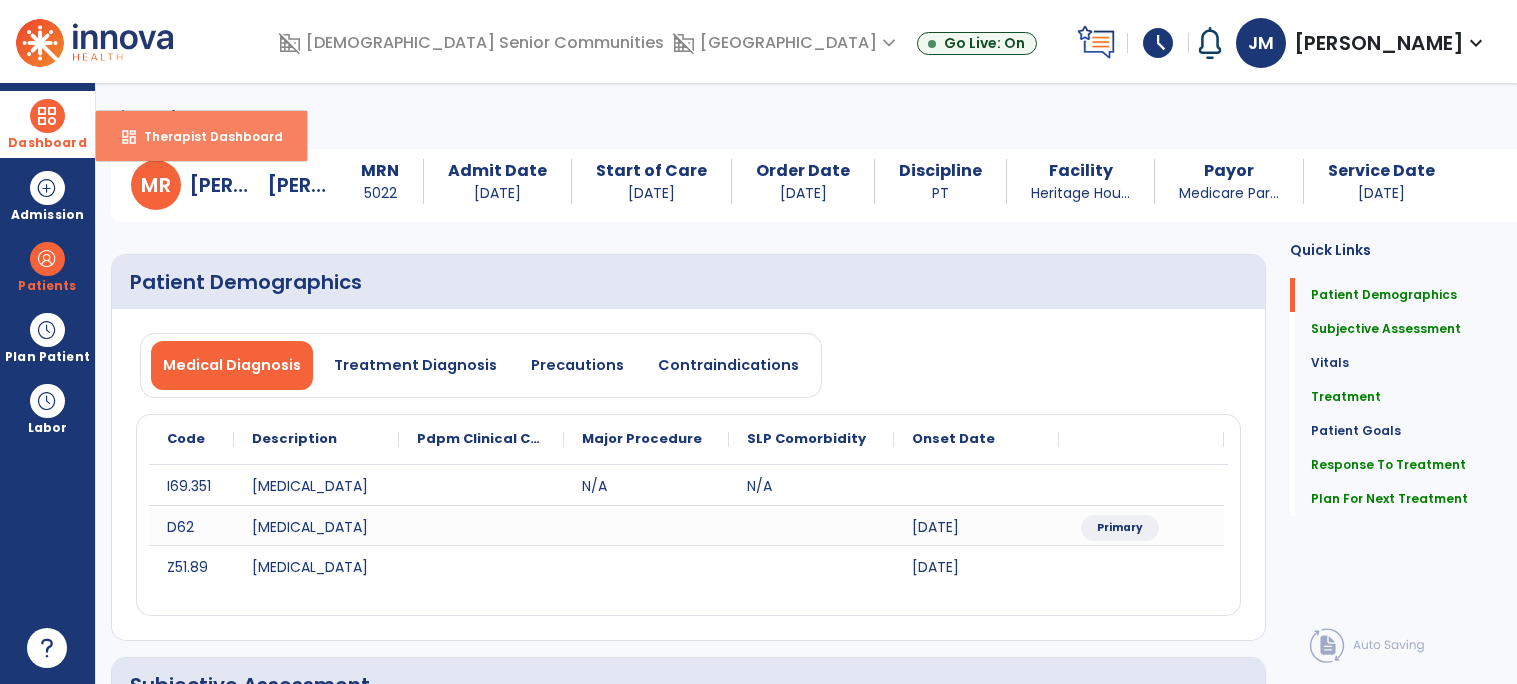 click on "Therapist Dashboard" at bounding box center [205, 136] 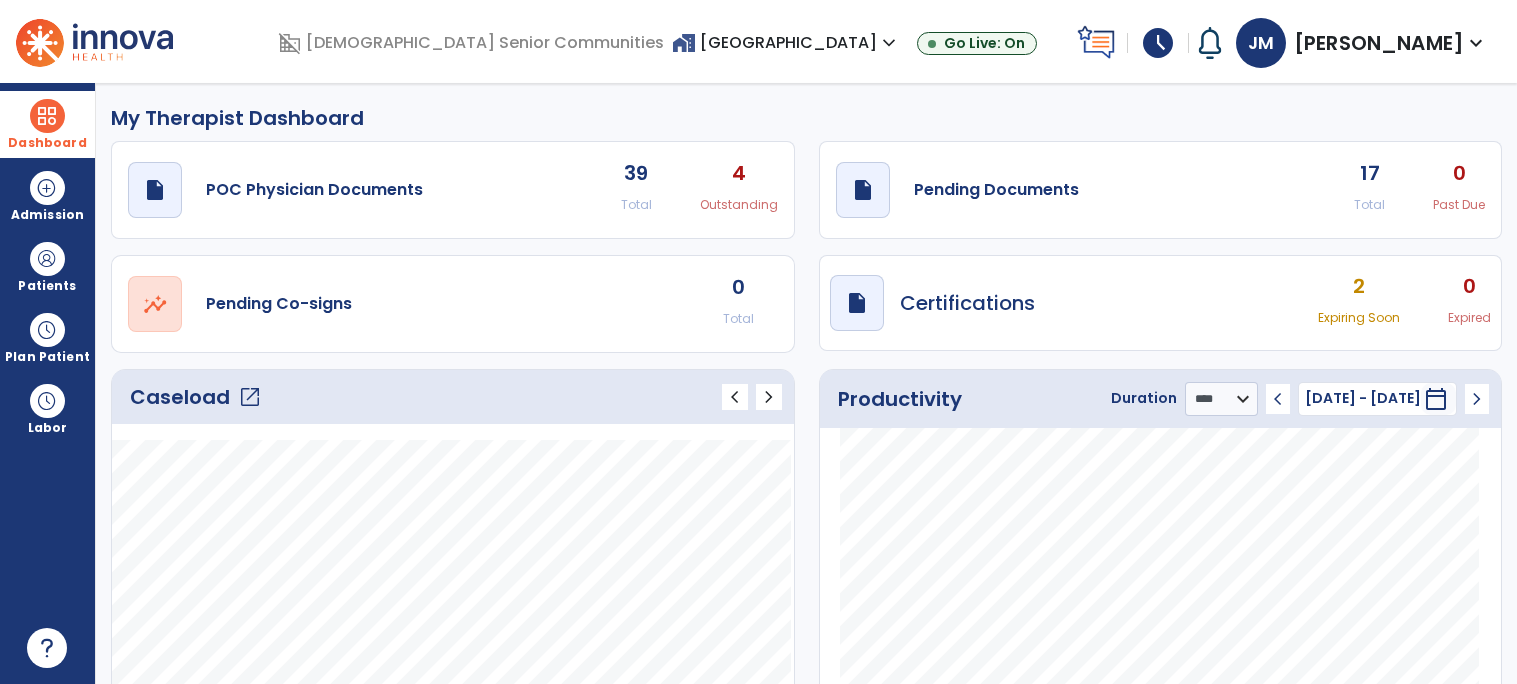 click on "Caseload   open_in_new" 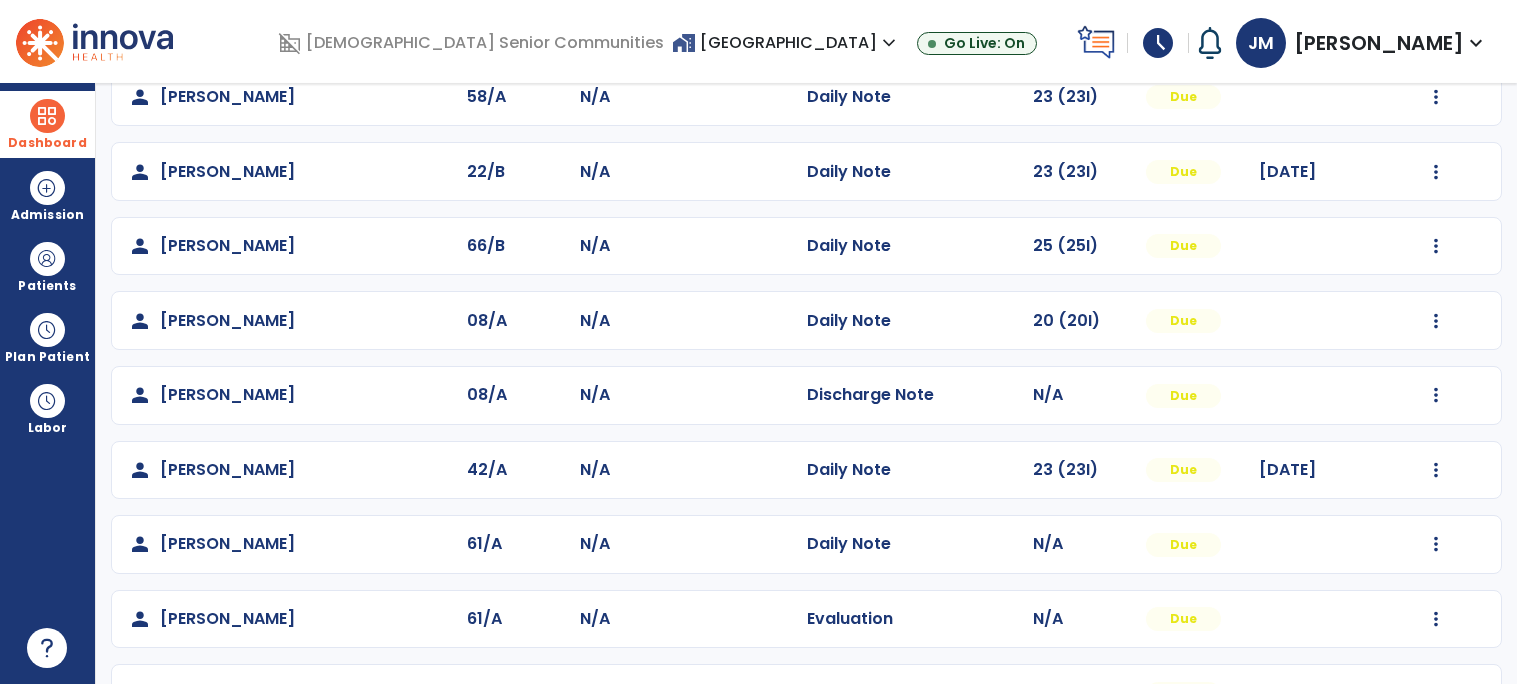 scroll, scrollTop: 921, scrollLeft: 0, axis: vertical 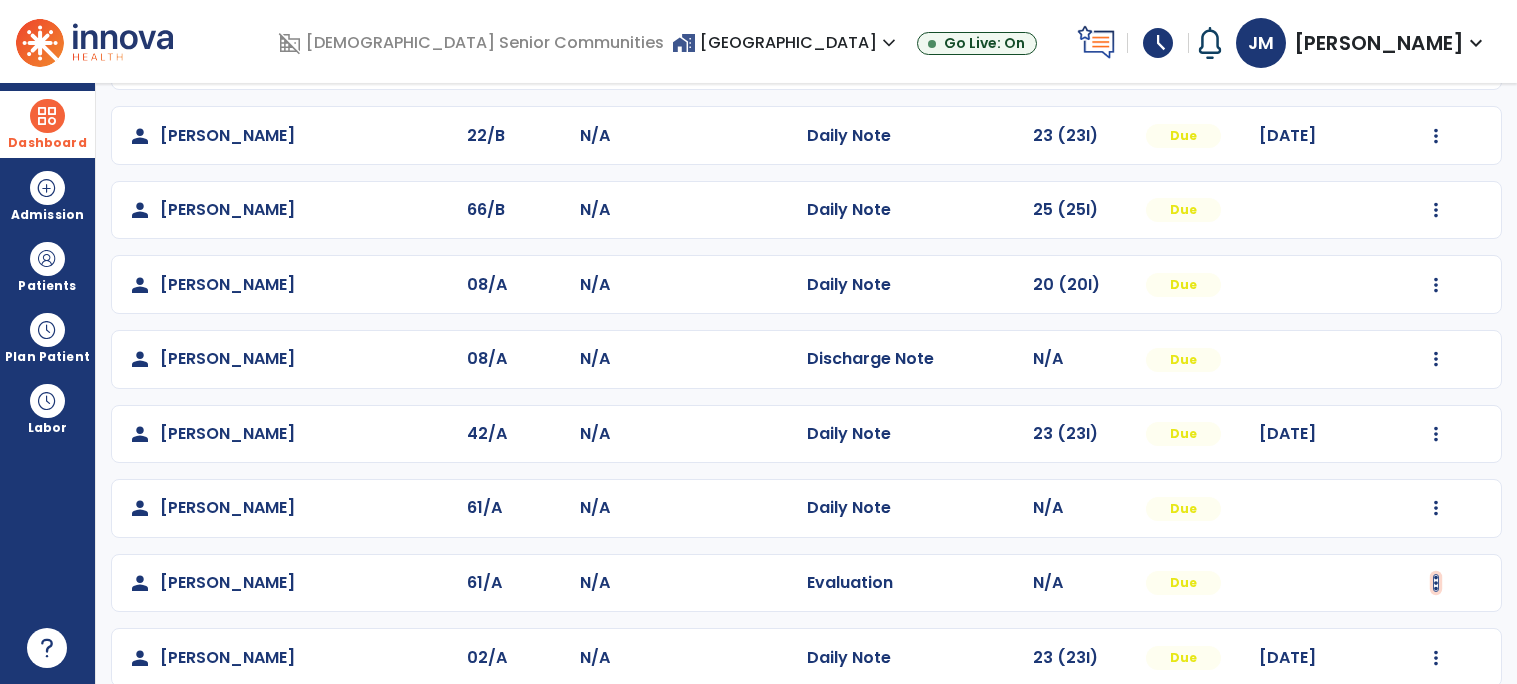 click at bounding box center (1436, -633) 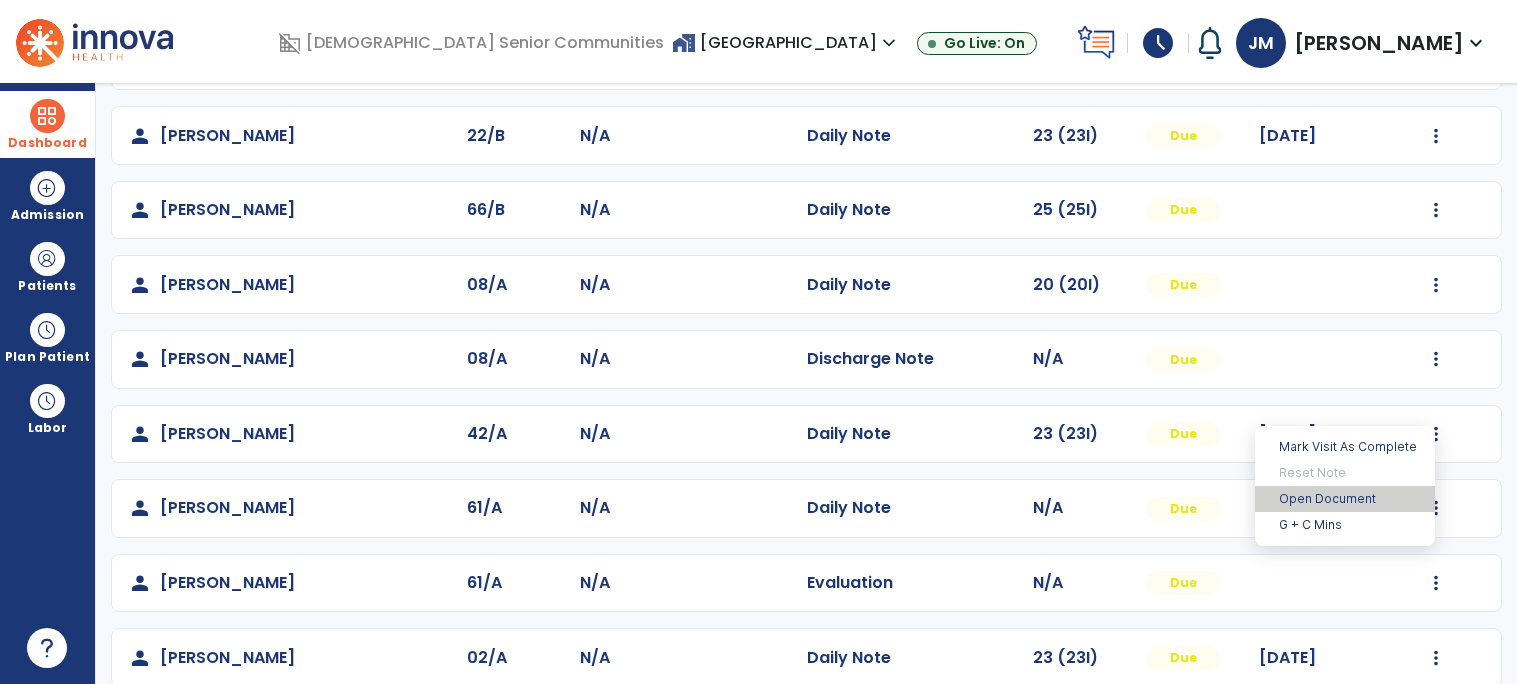click on "Open Document" at bounding box center (1345, 499) 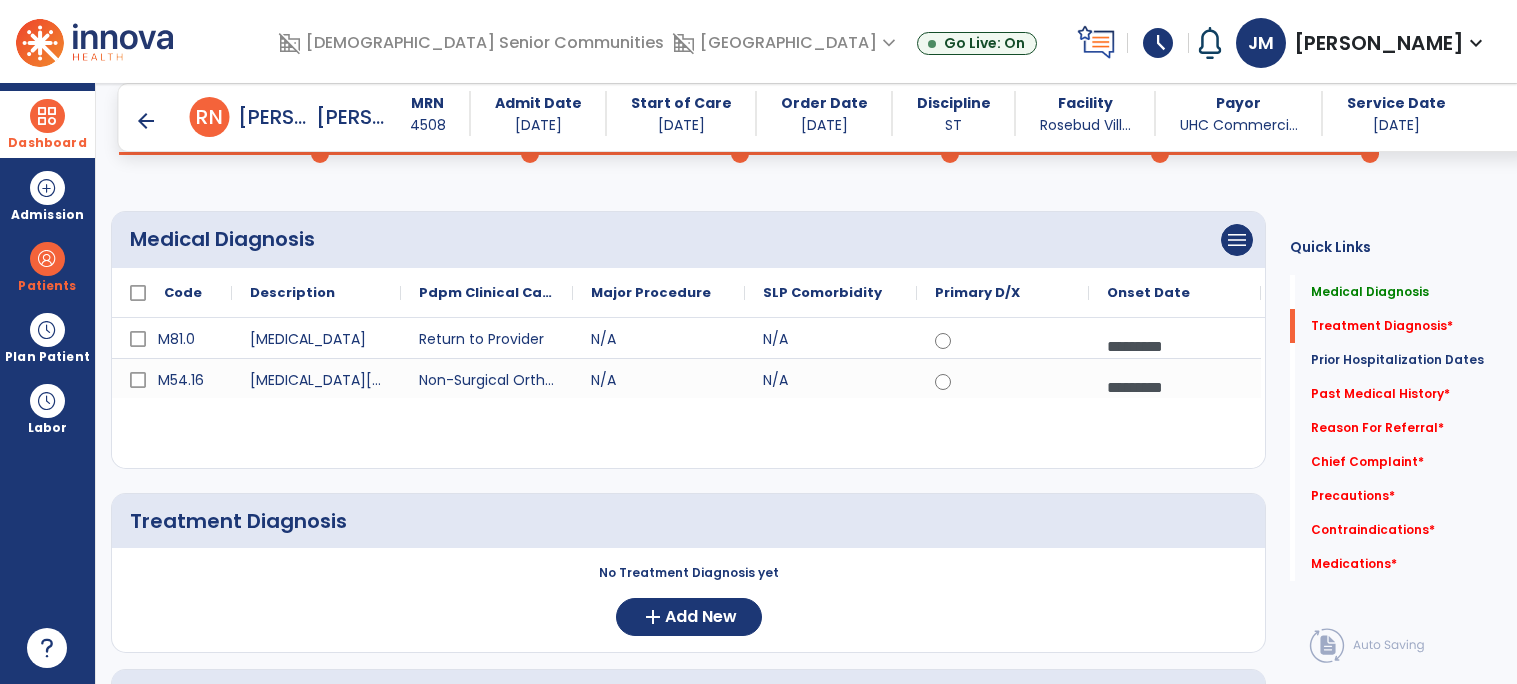 scroll, scrollTop: 287, scrollLeft: 0, axis: vertical 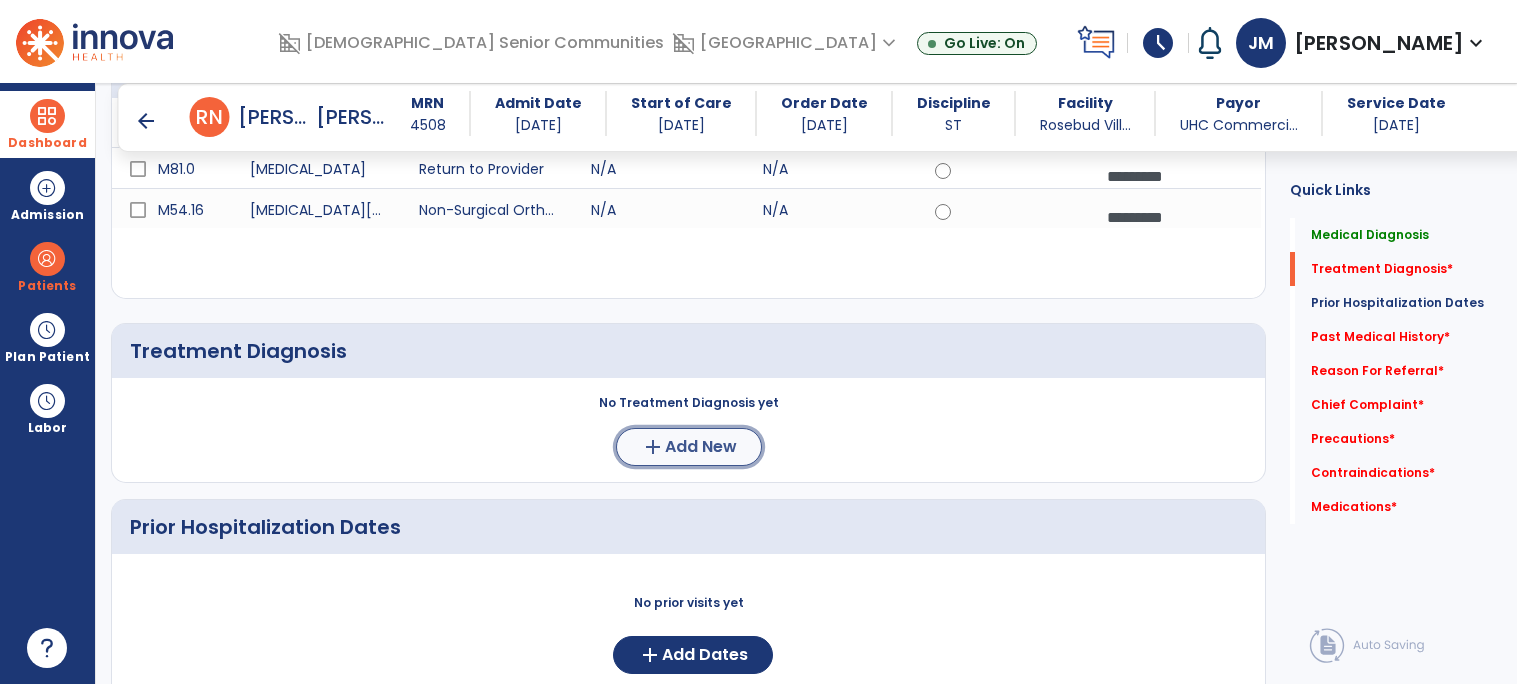click on "Add New" 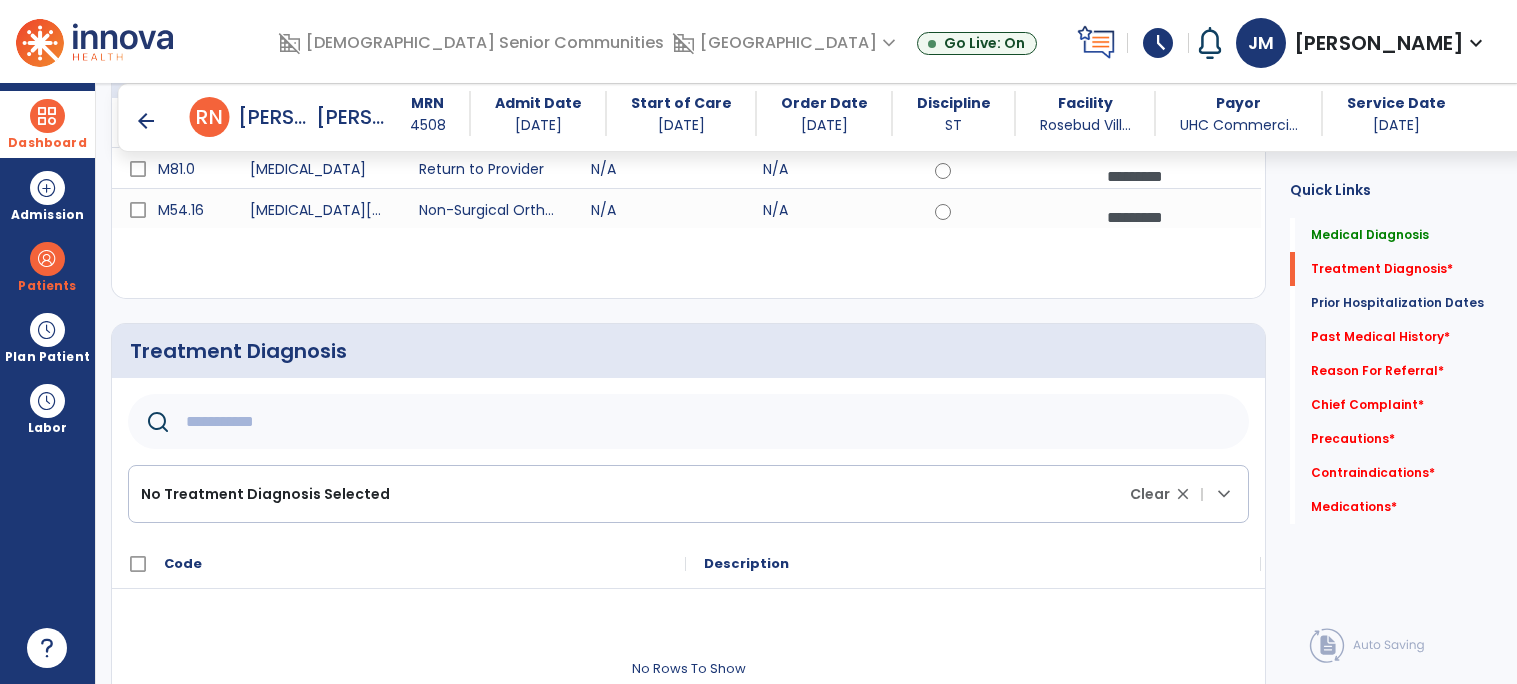 click 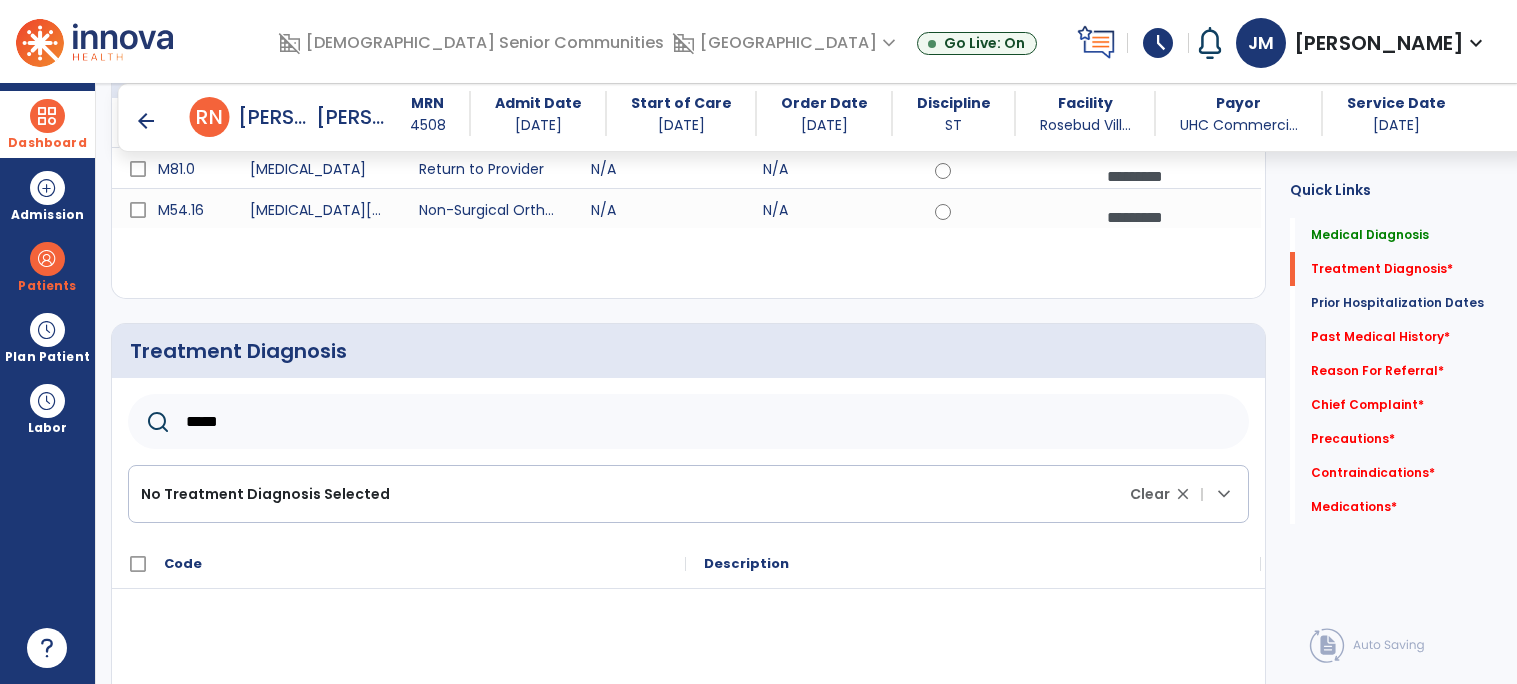 drag, startPoint x: 263, startPoint y: 435, endPoint x: 124, endPoint y: 417, distance: 140.16063 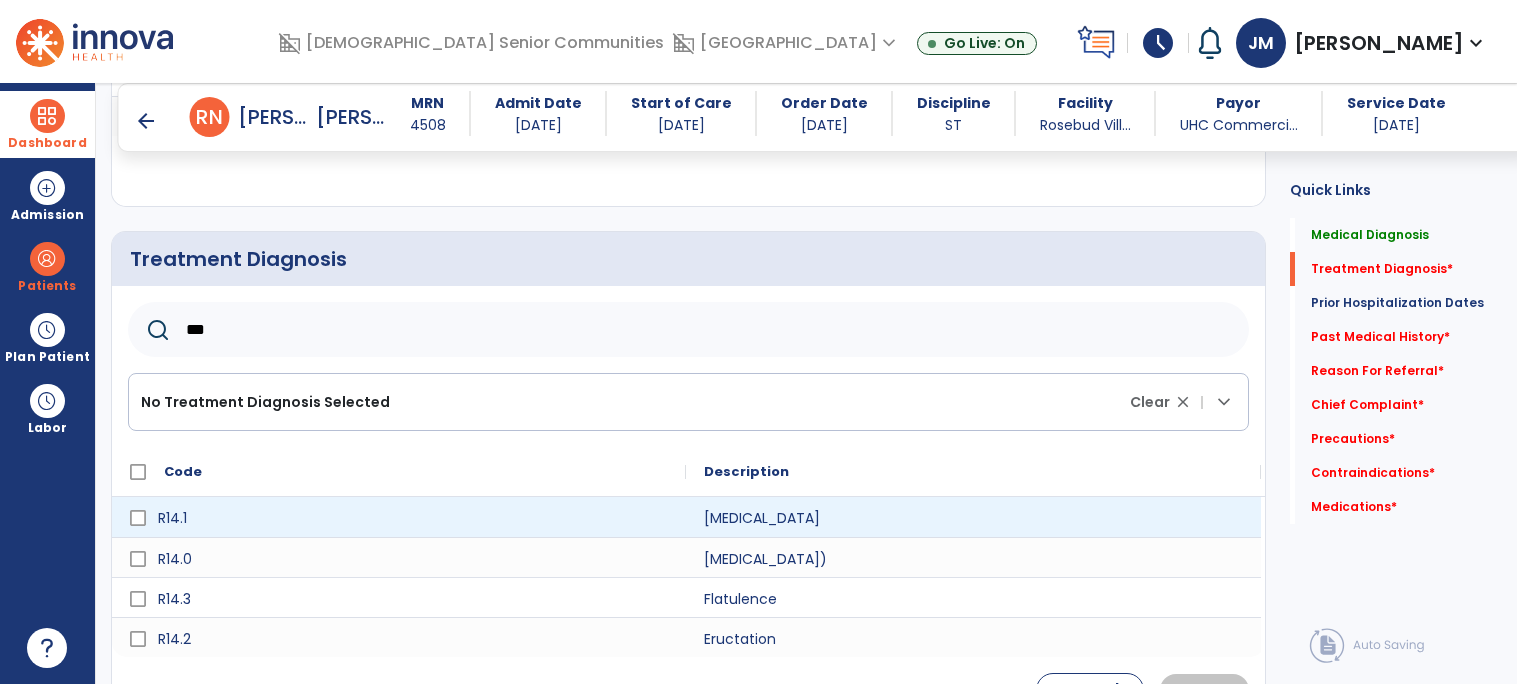 scroll, scrollTop: 432, scrollLeft: 0, axis: vertical 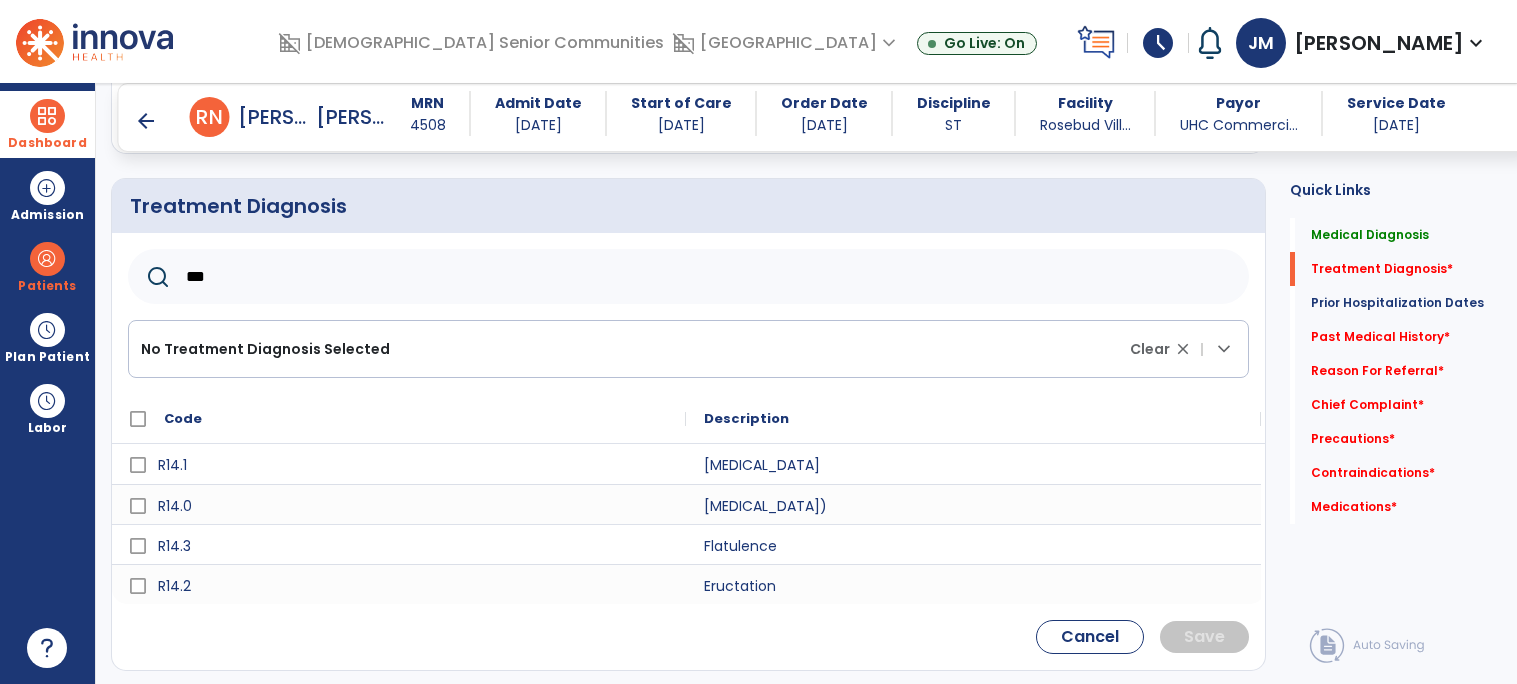 click on "***" 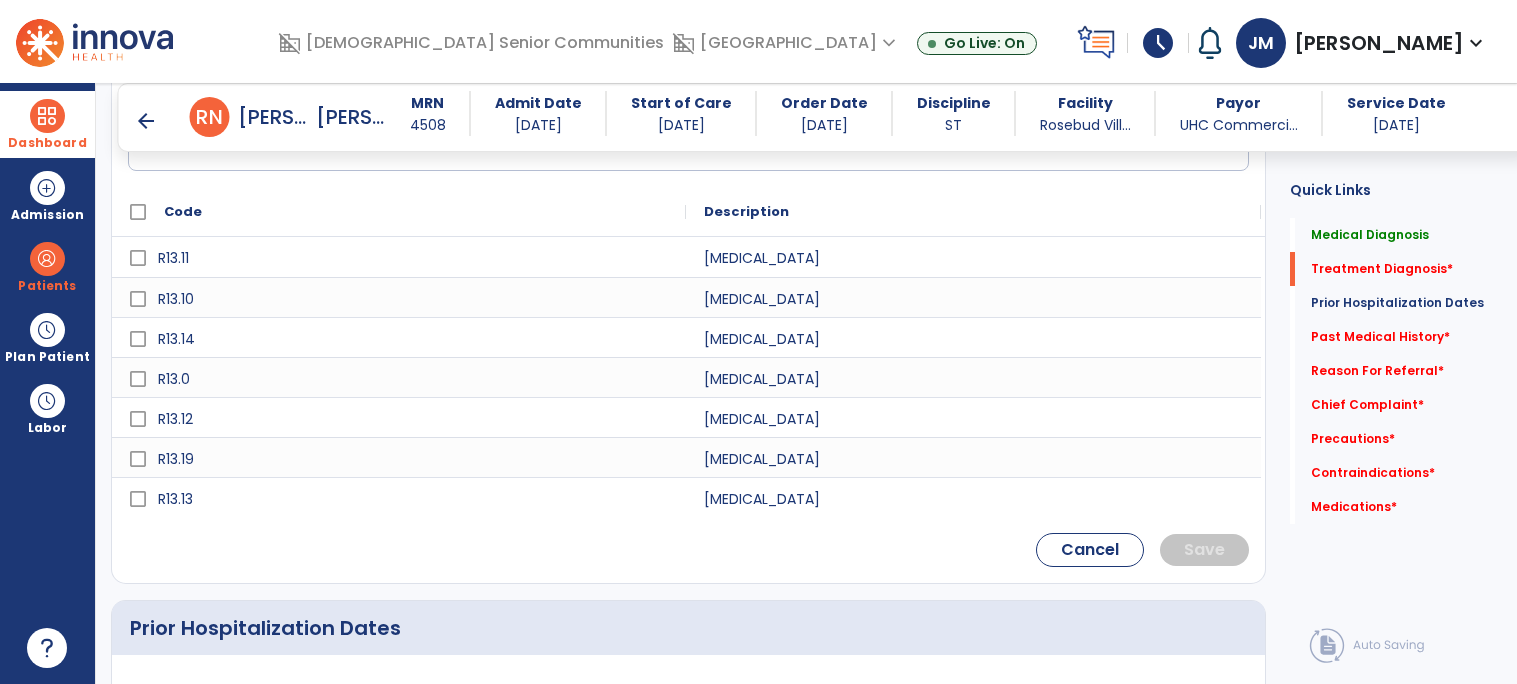 scroll, scrollTop: 647, scrollLeft: 0, axis: vertical 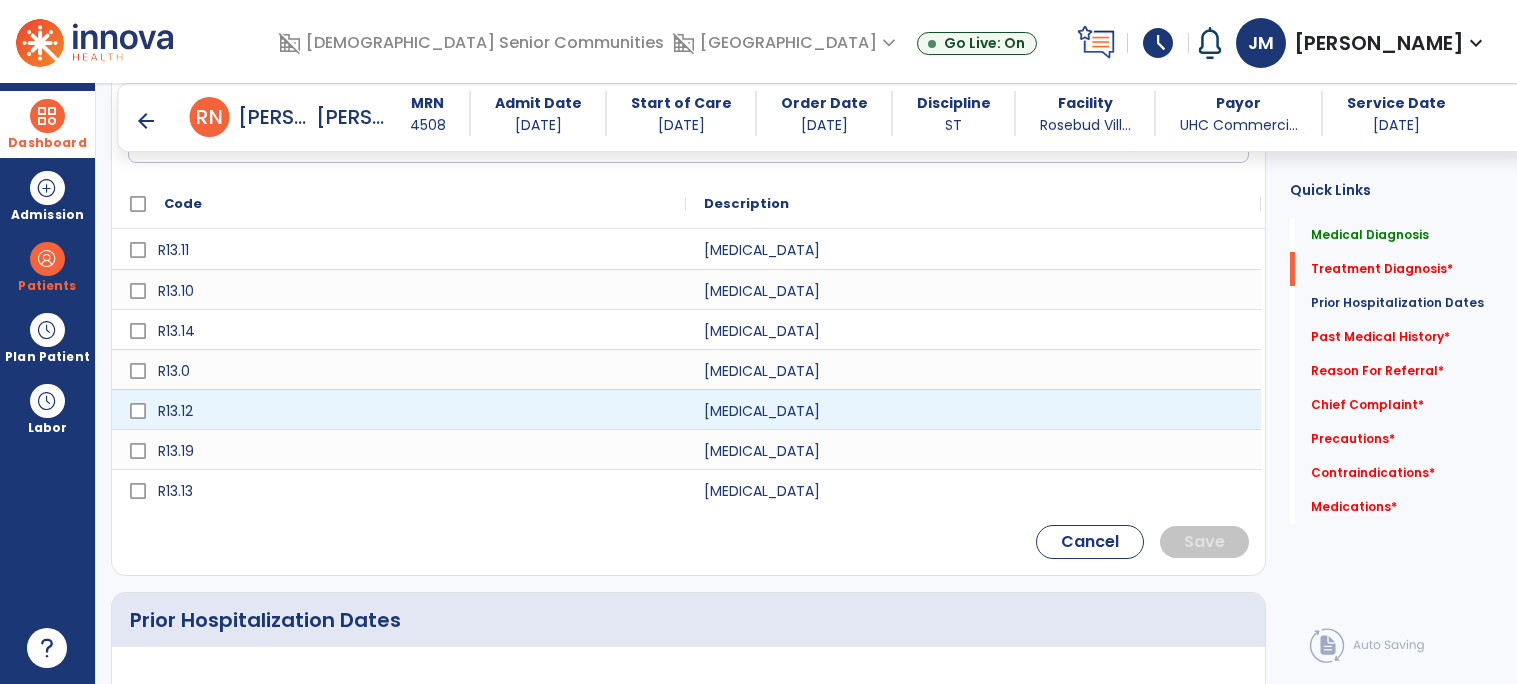 type on "***" 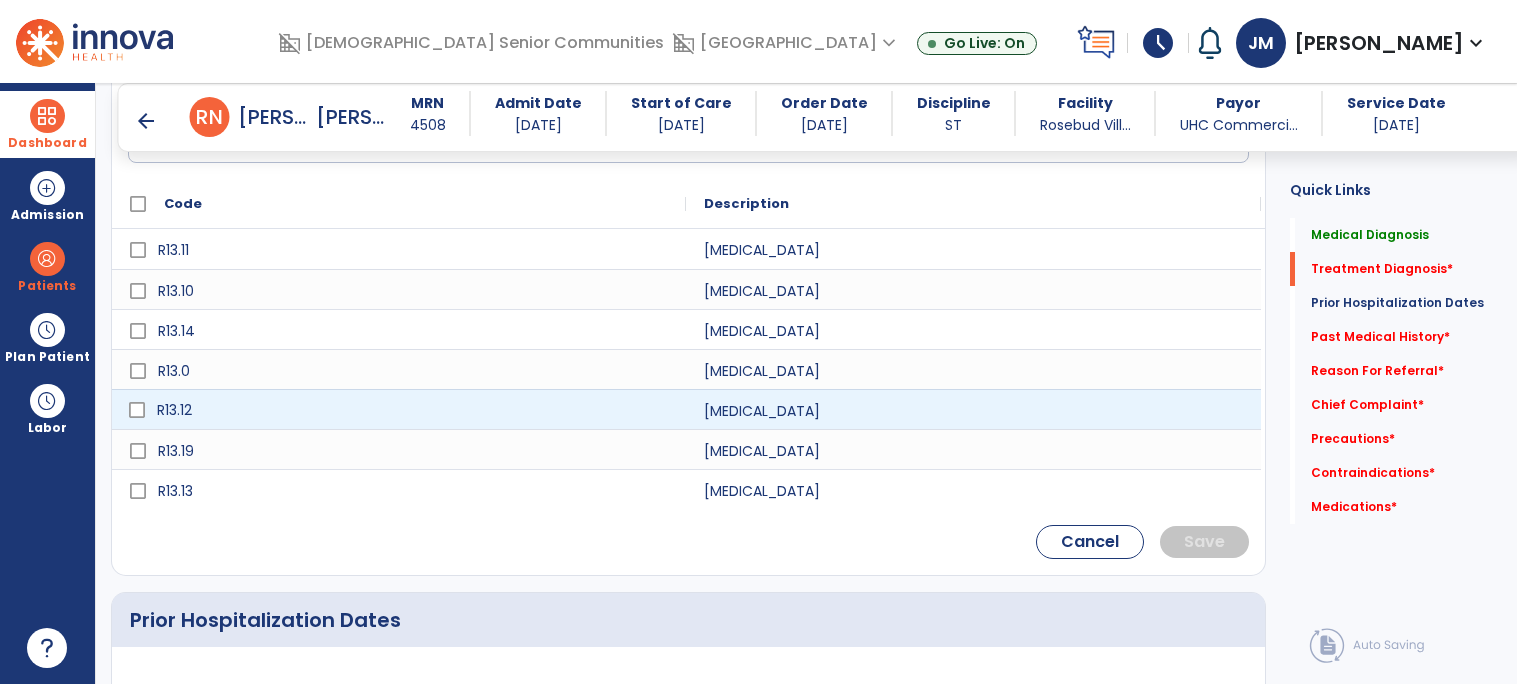 click on "R13.12" at bounding box center (413, 410) 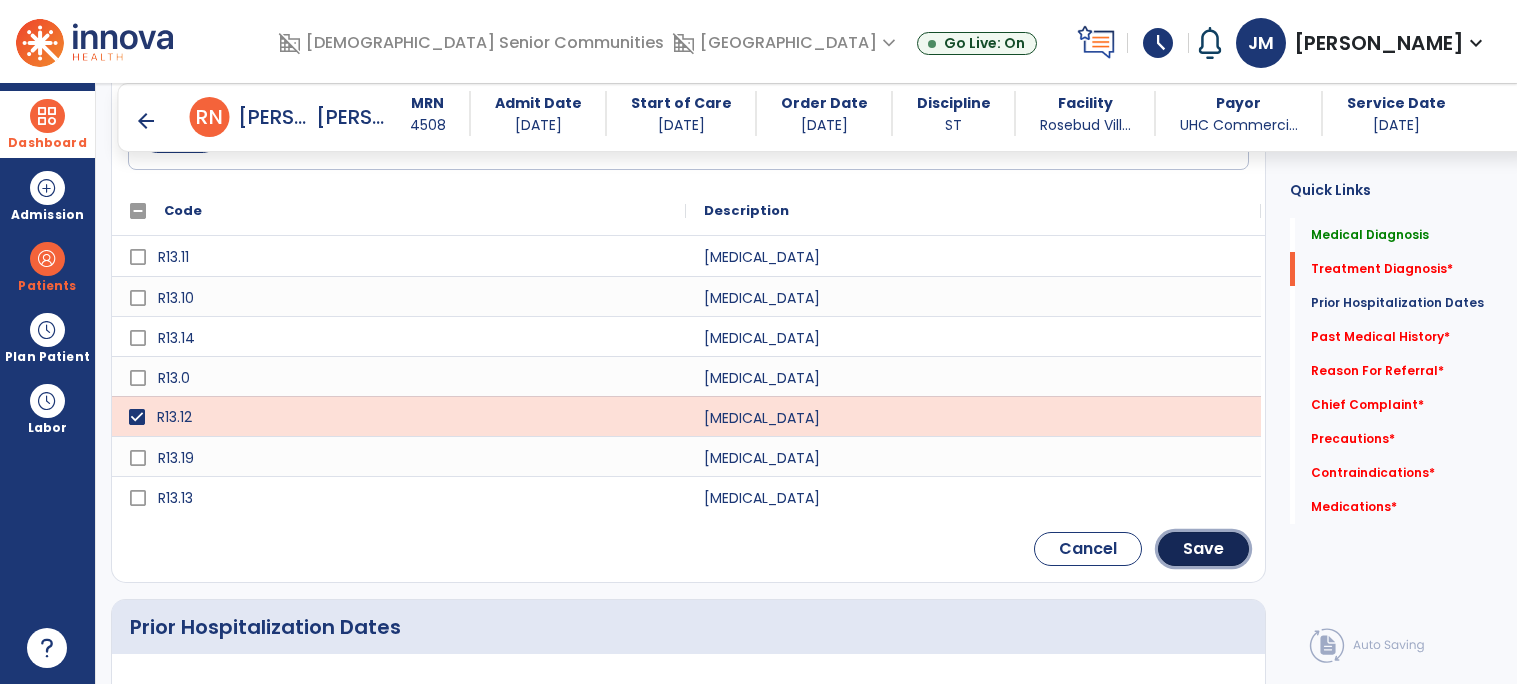 click on "Save" 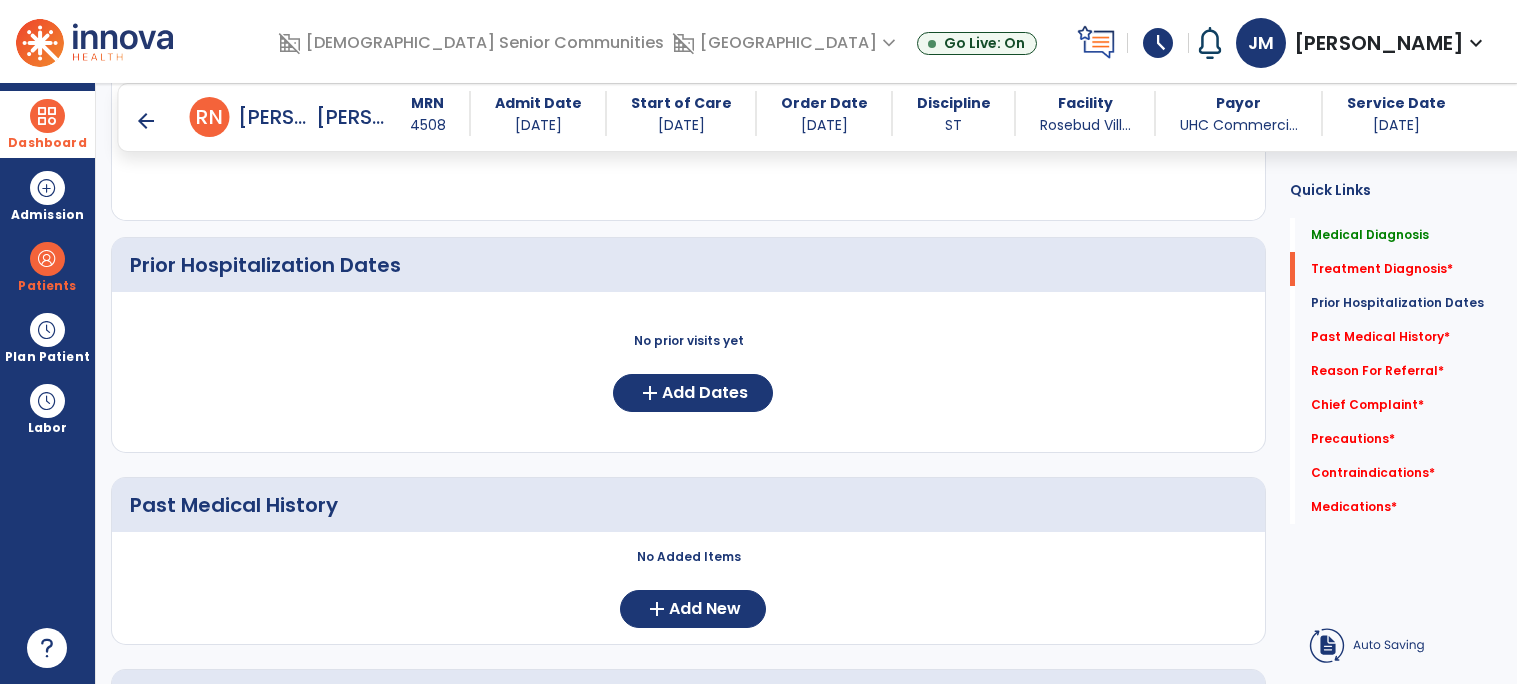 scroll, scrollTop: 481, scrollLeft: 0, axis: vertical 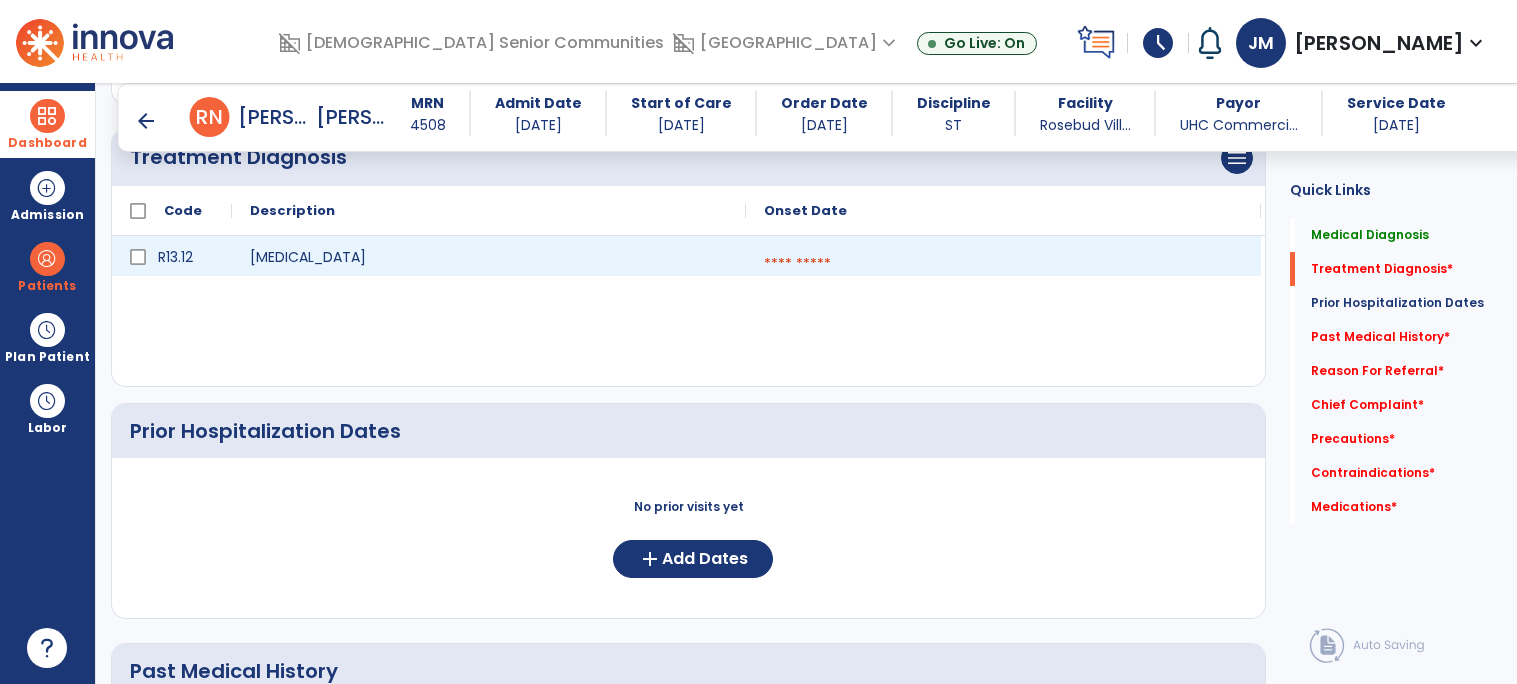 click at bounding box center (1003, 264) 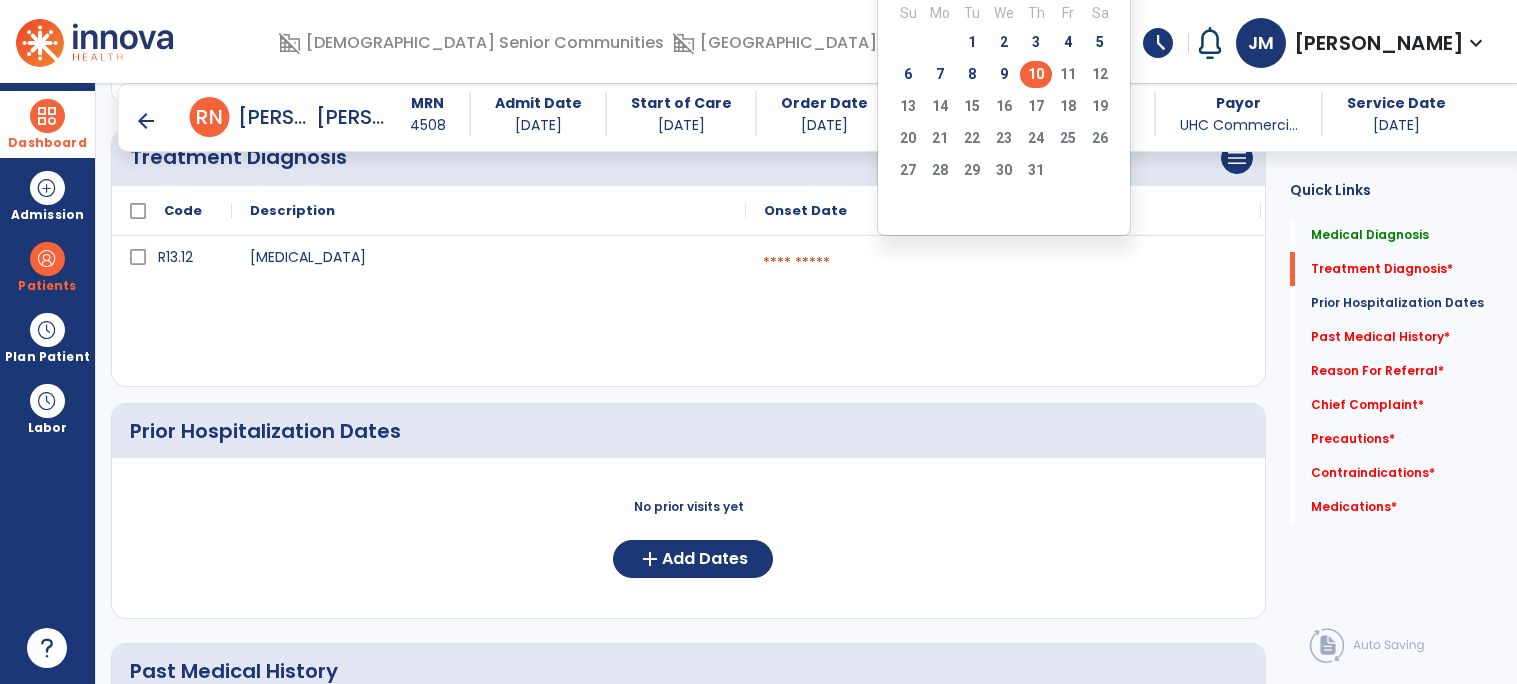 click on "10" 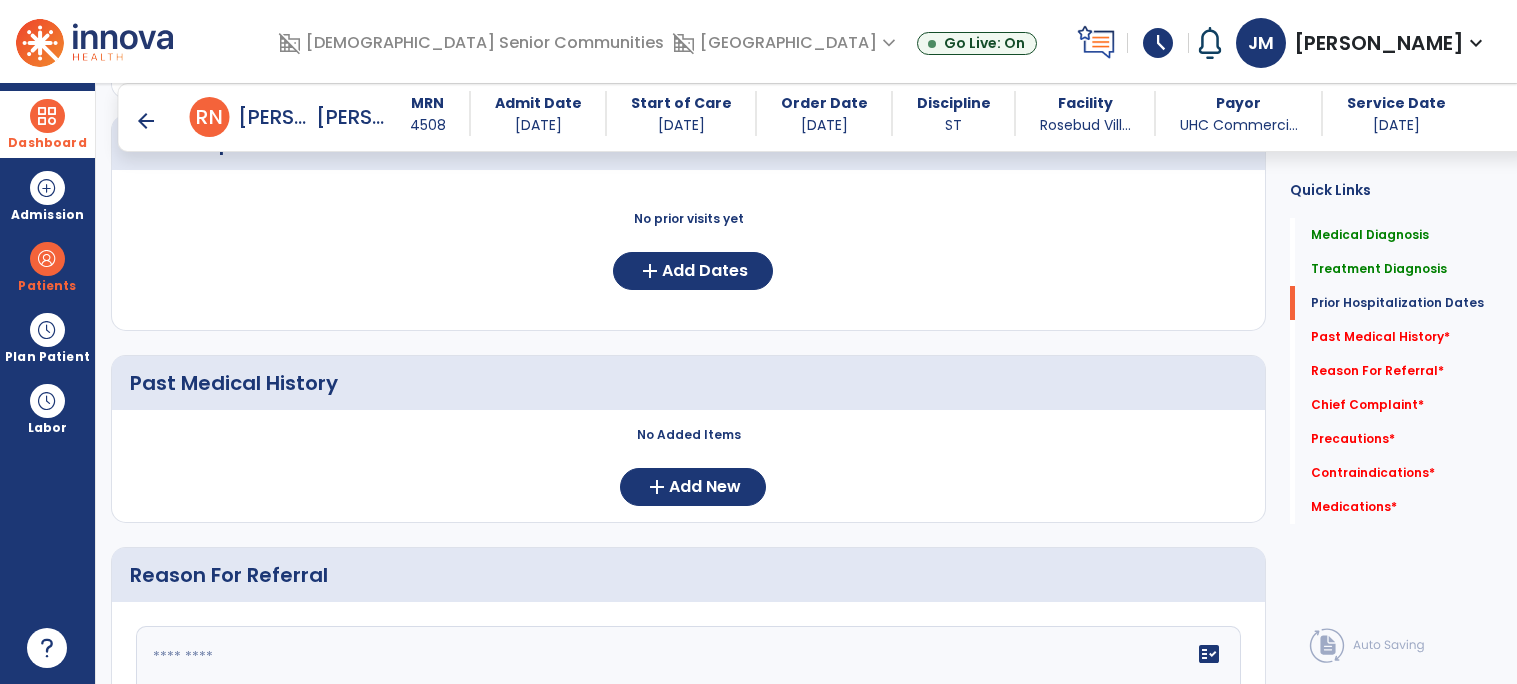 scroll, scrollTop: 770, scrollLeft: 0, axis: vertical 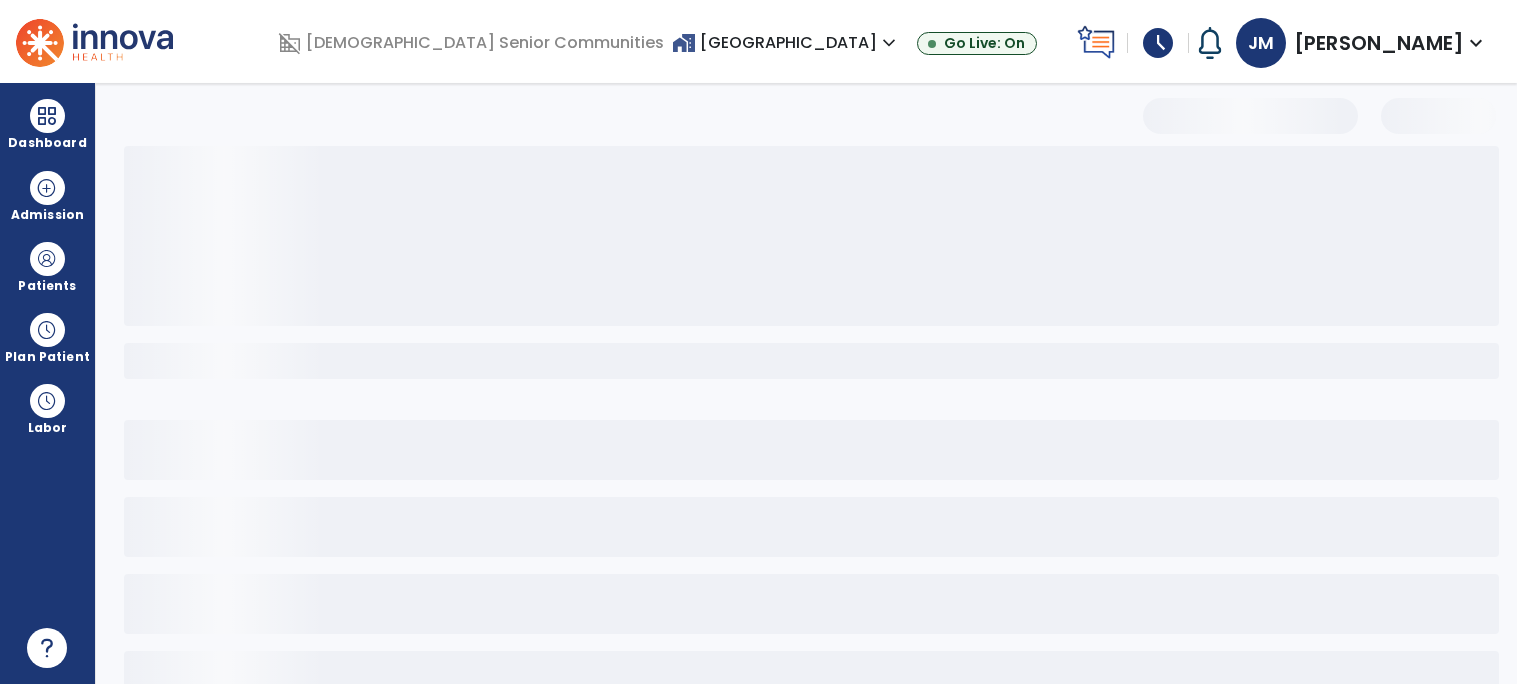 select on "*" 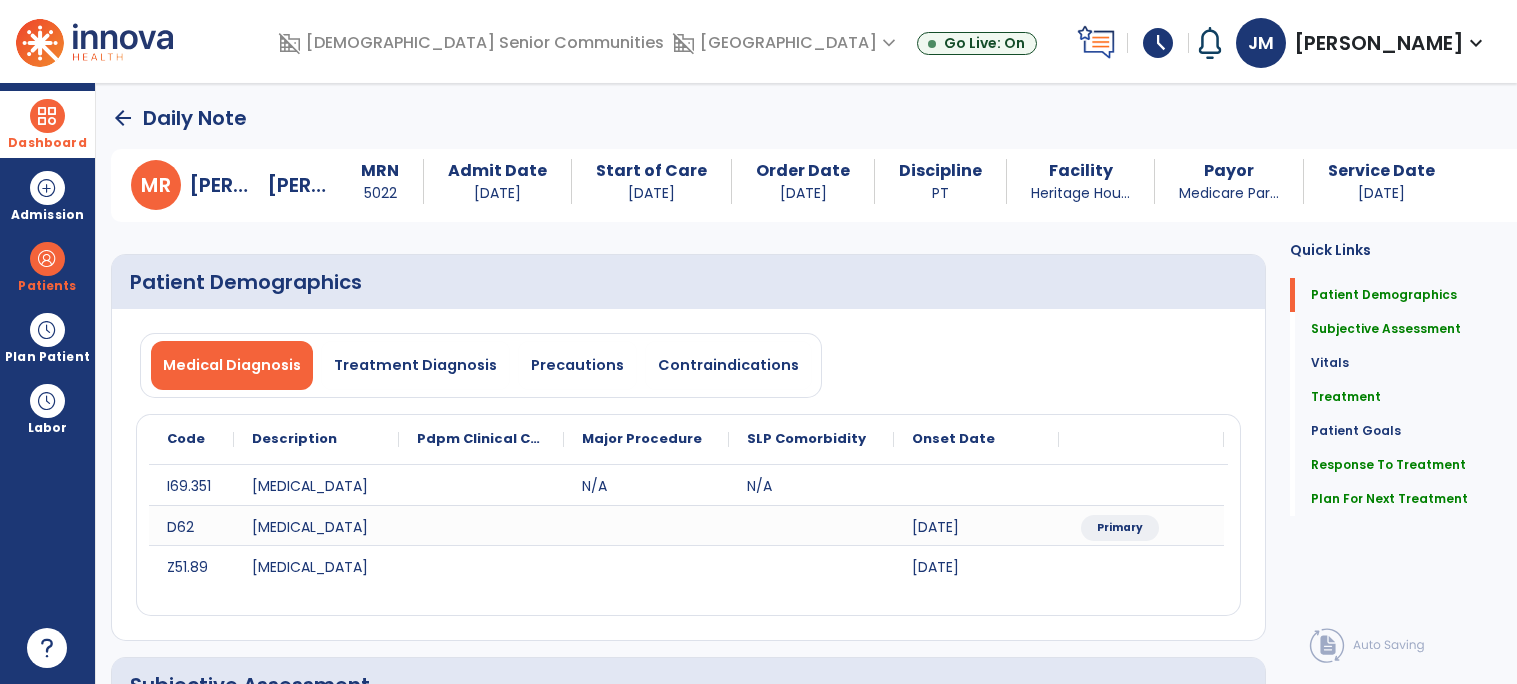 click at bounding box center (47, 116) 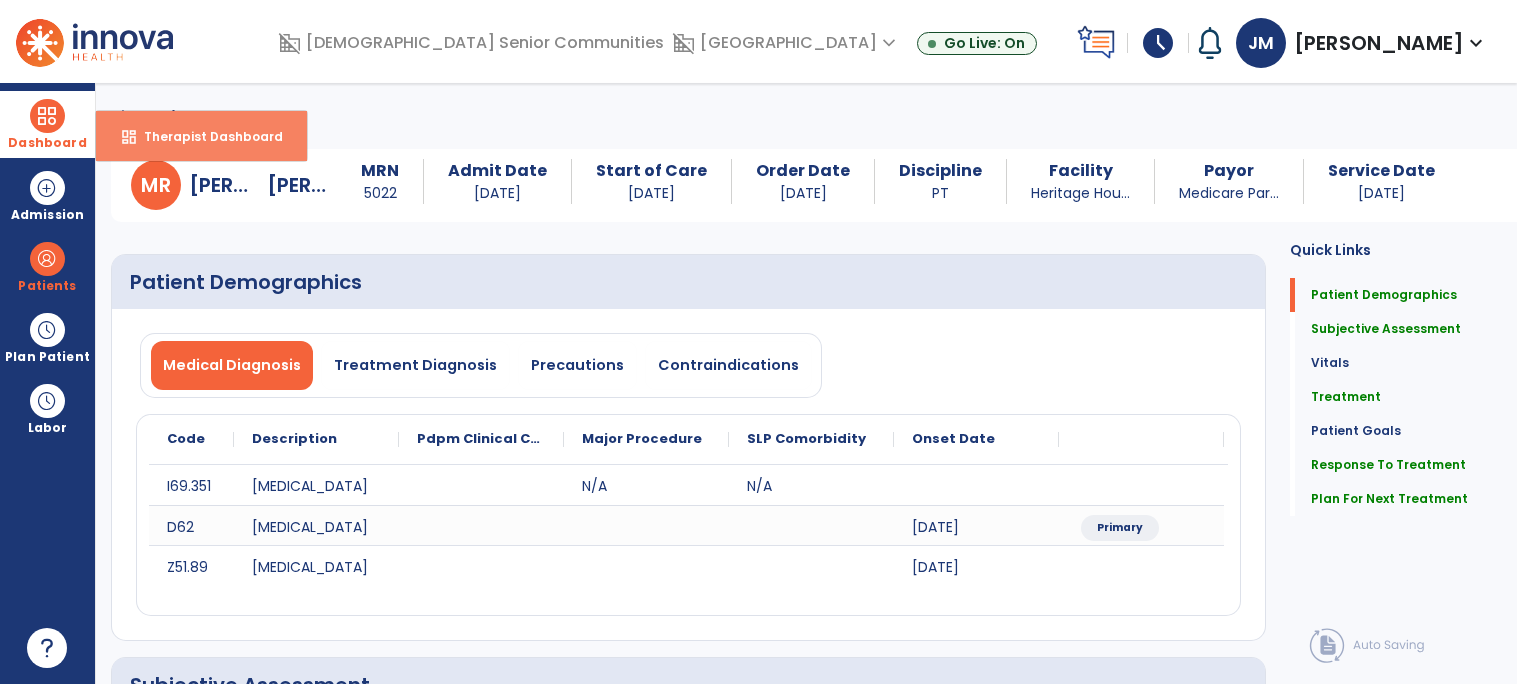 click on "Therapist Dashboard" at bounding box center [205, 136] 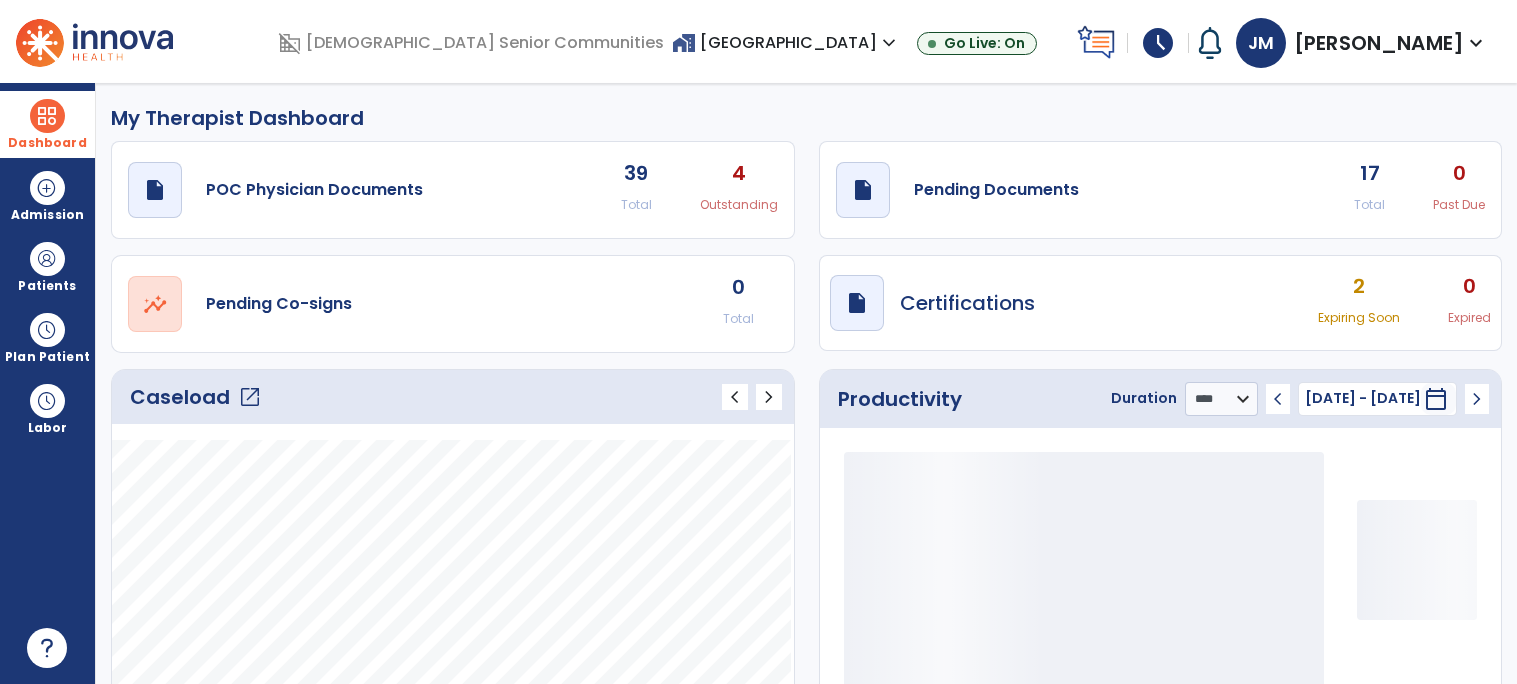click on "Caseload   open_in_new" 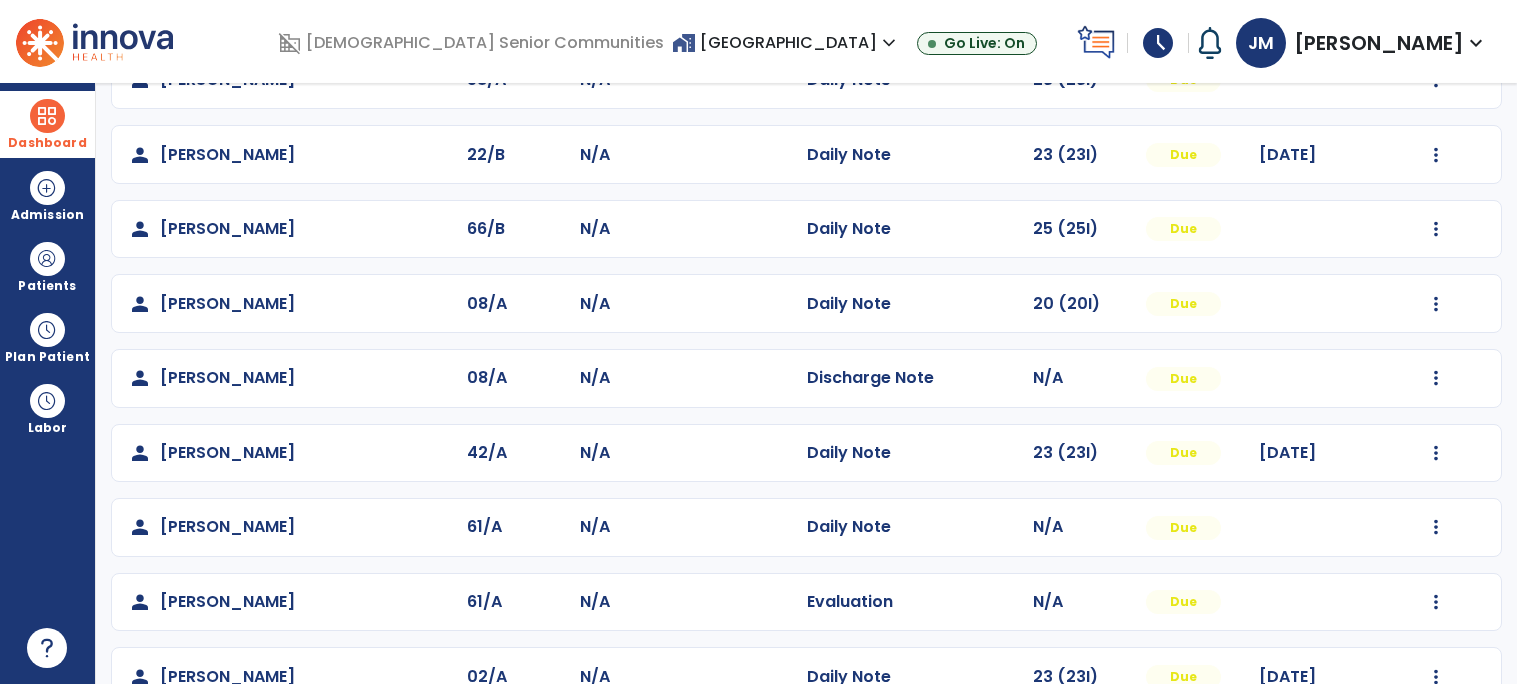 scroll, scrollTop: 921, scrollLeft: 0, axis: vertical 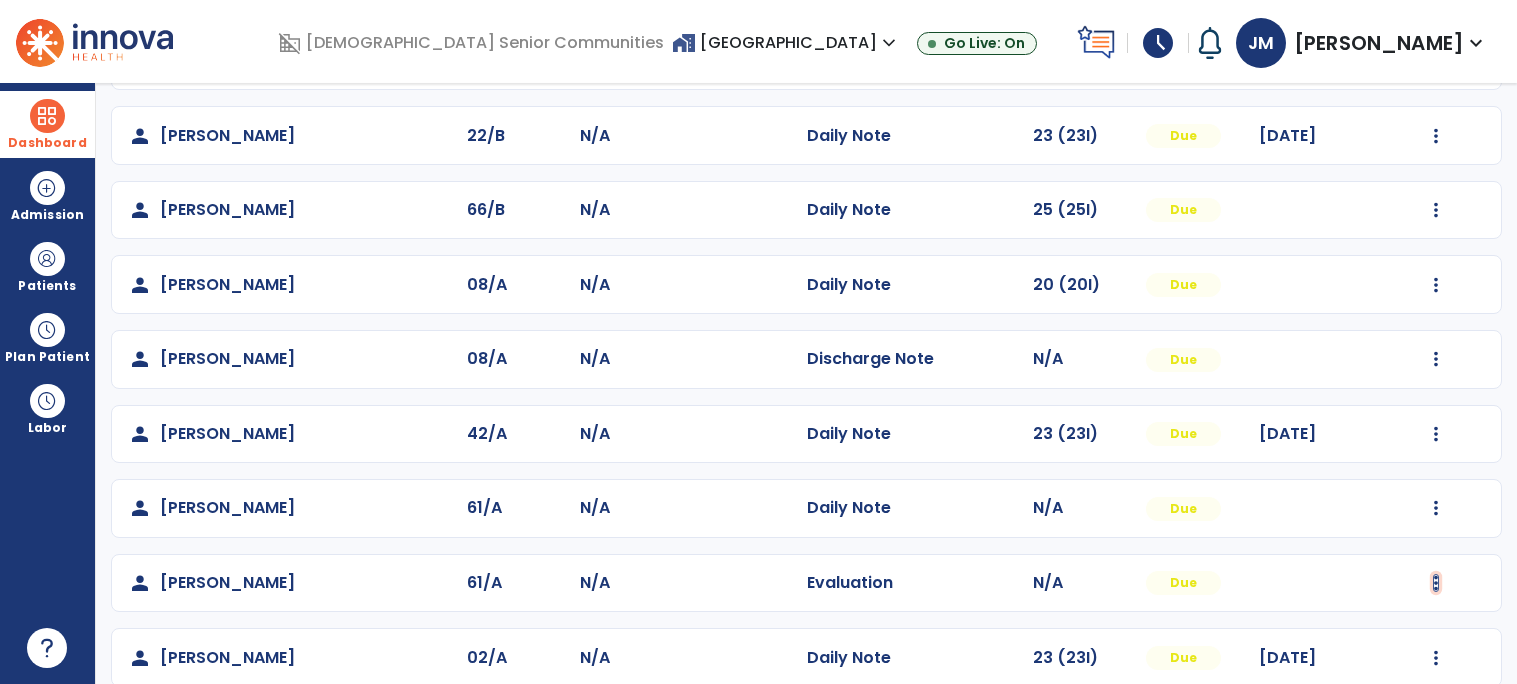 click at bounding box center (1436, -633) 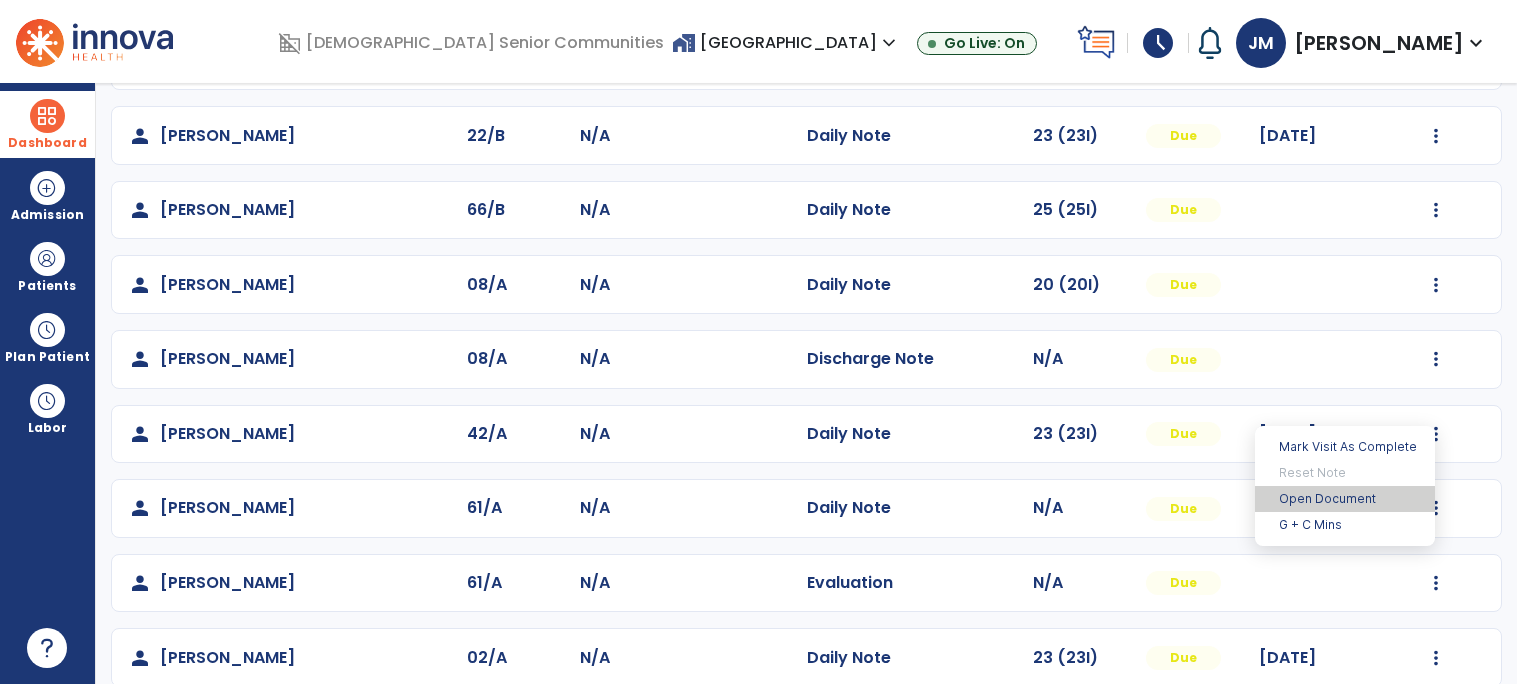 click on "Open Document" at bounding box center [1345, 499] 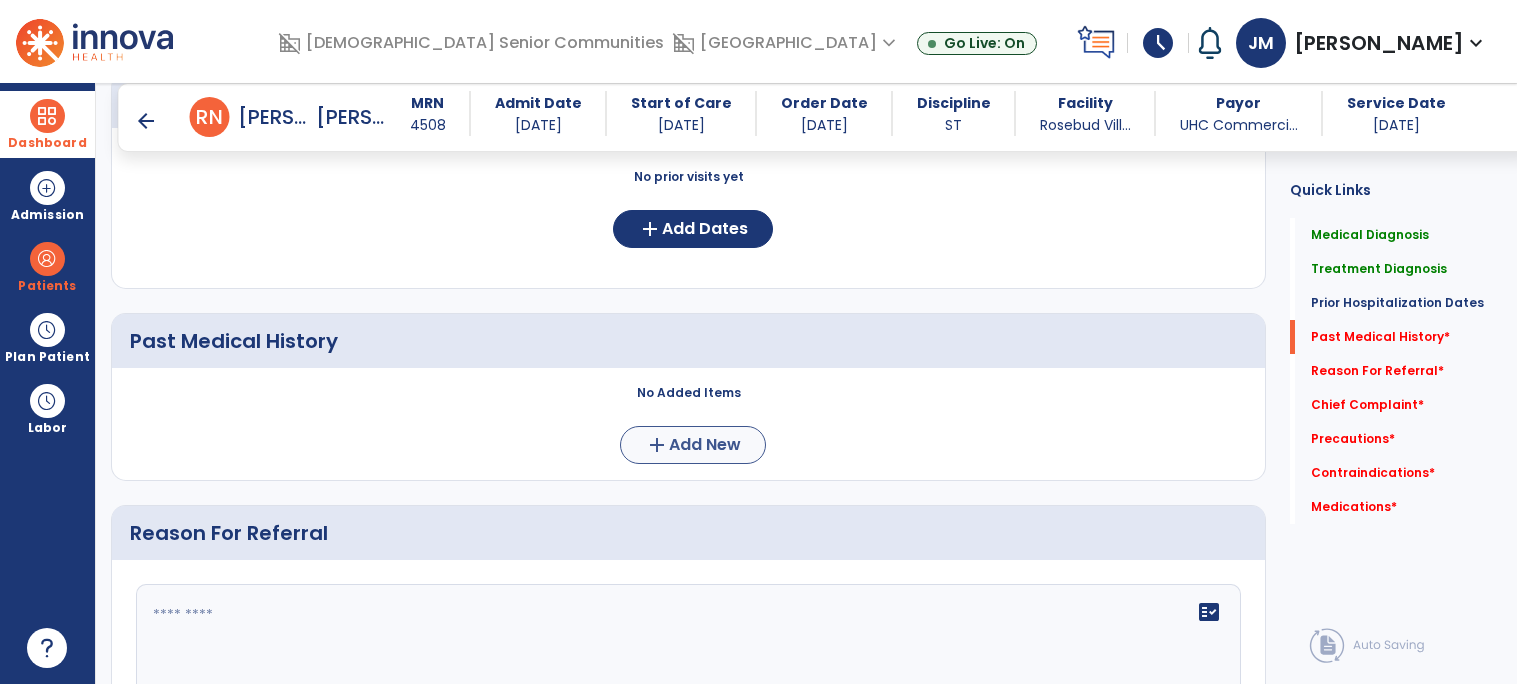 scroll, scrollTop: 812, scrollLeft: 0, axis: vertical 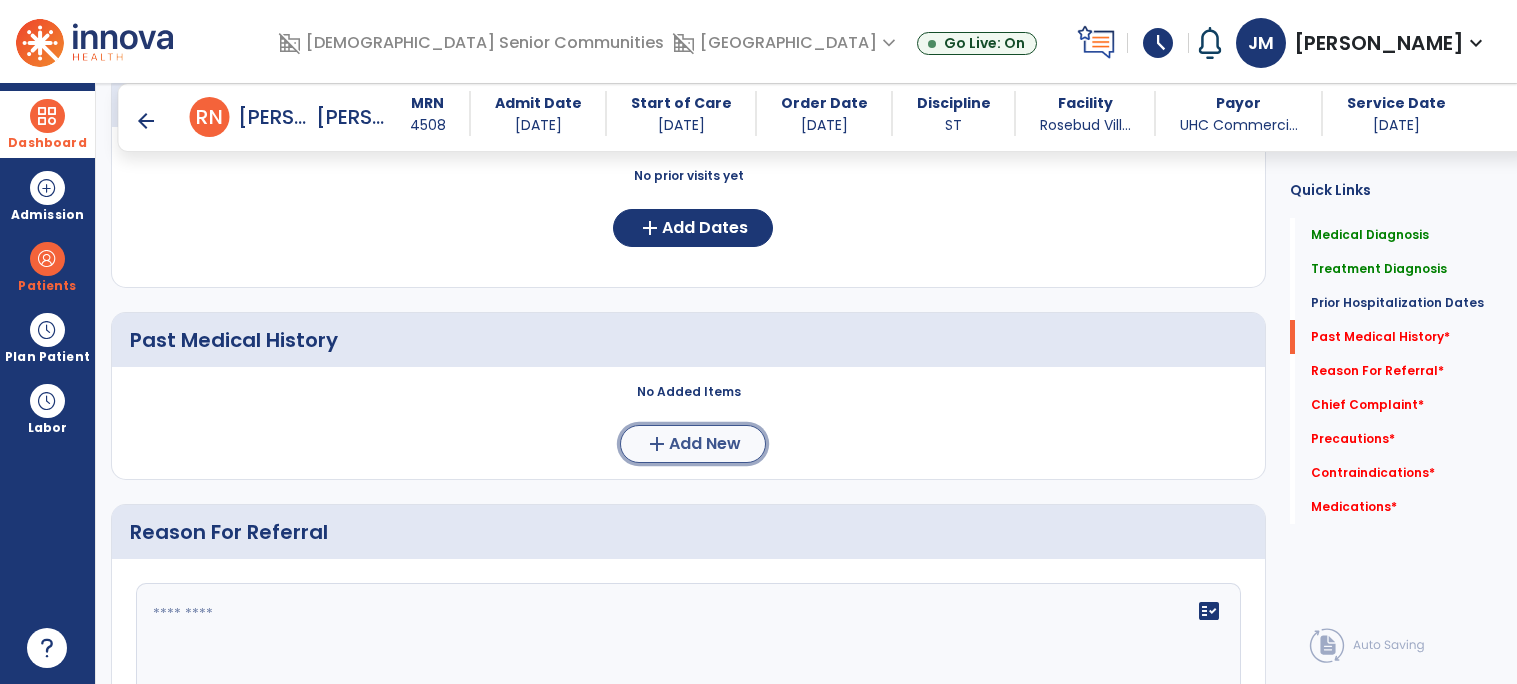 click on "add" 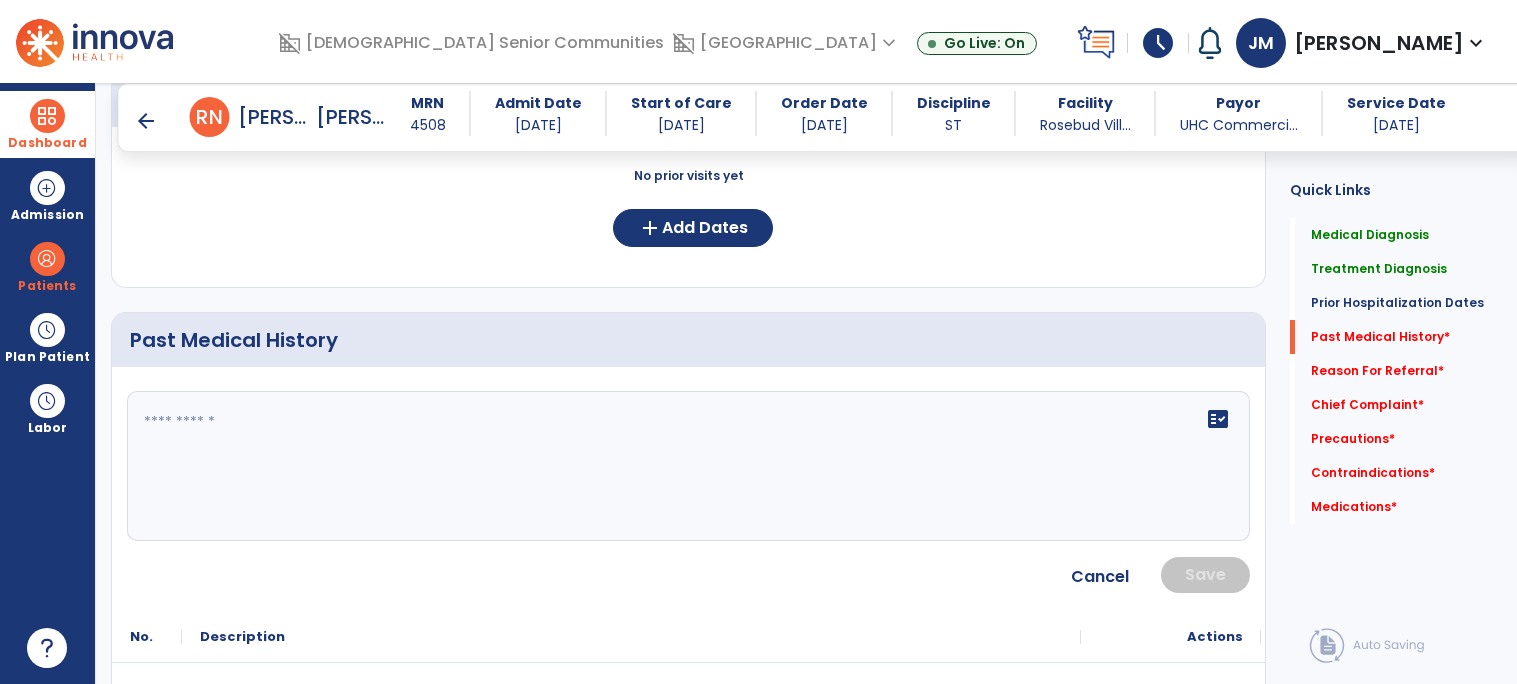 click 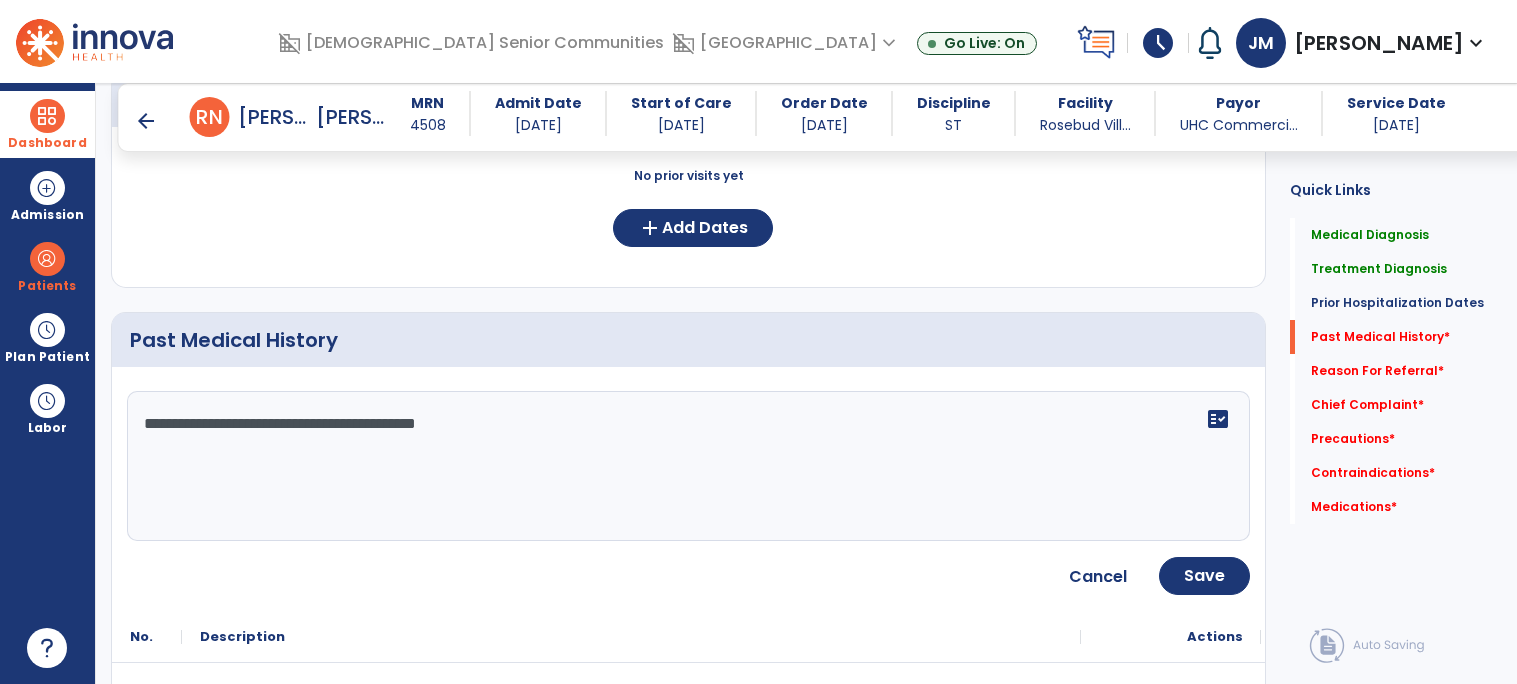 click on "**********" 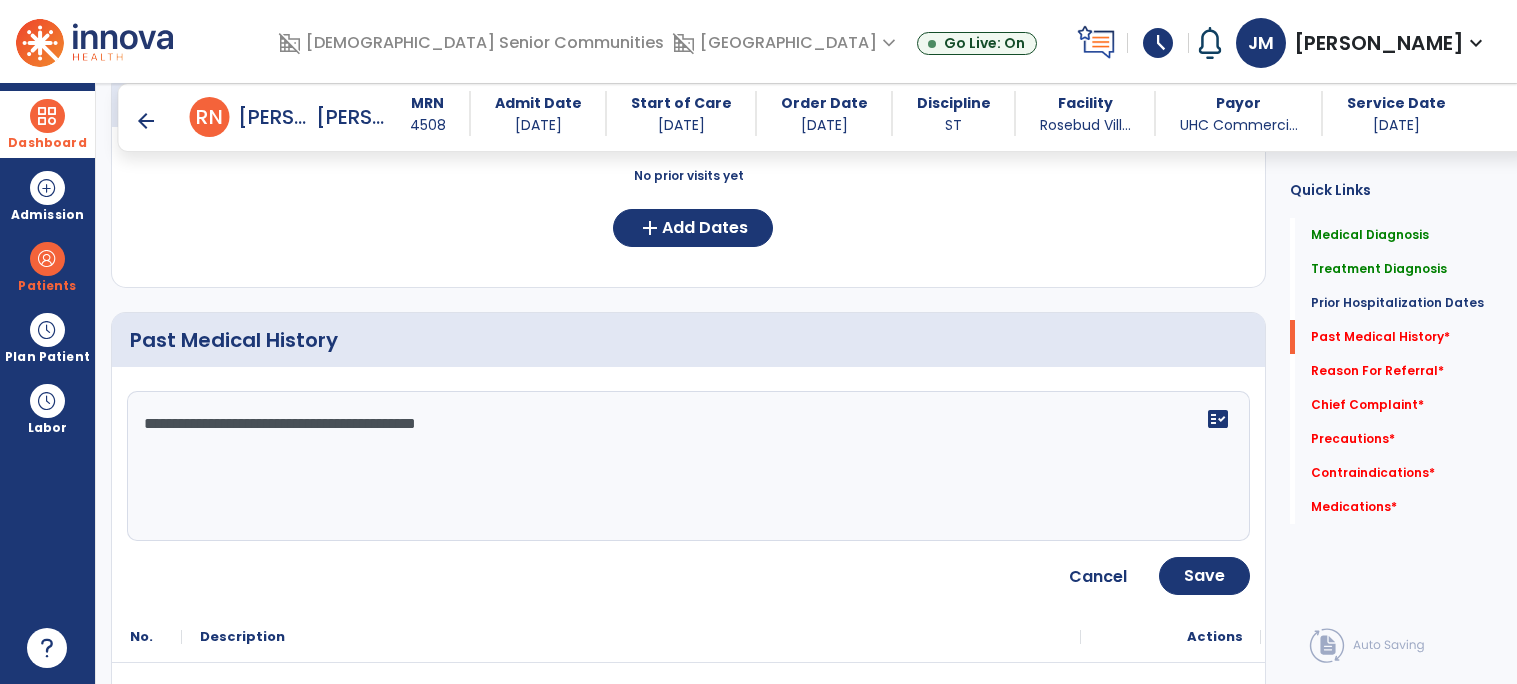 click on "**********" 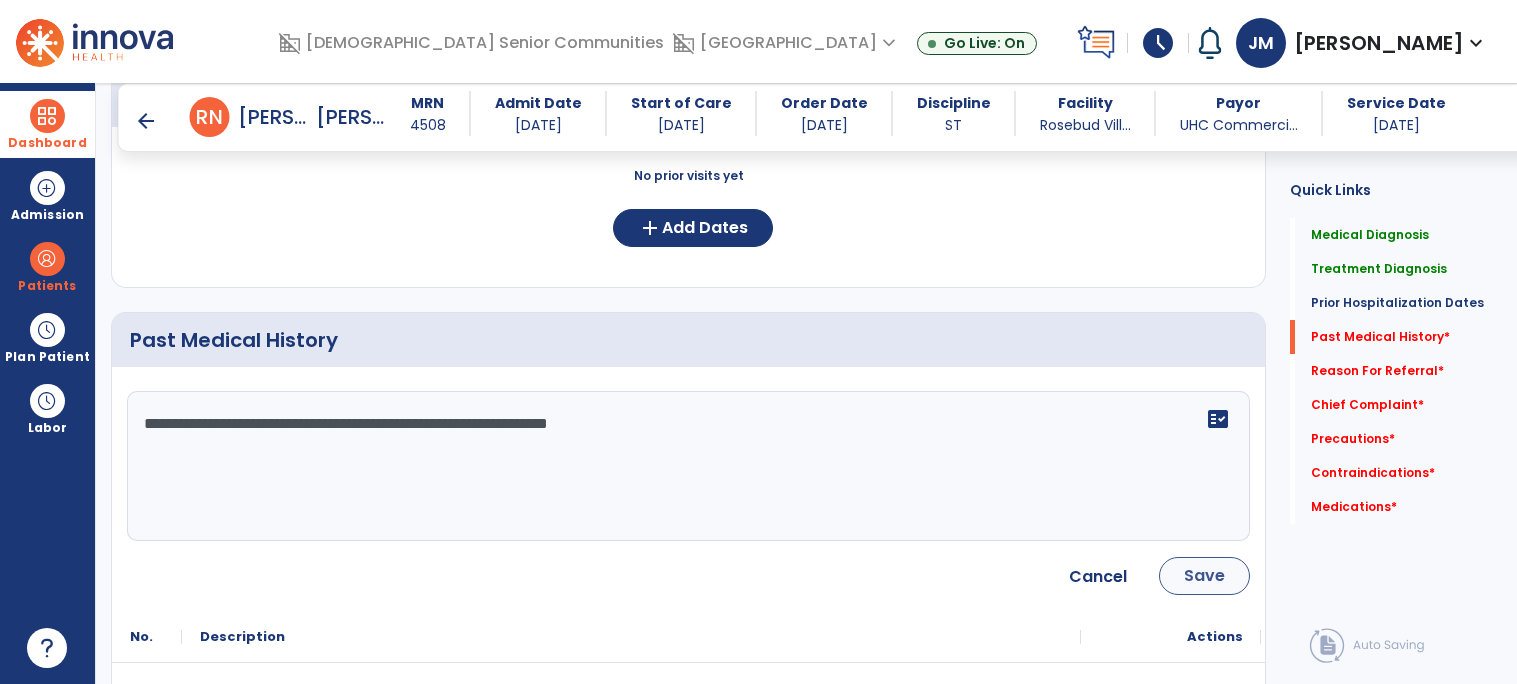 type on "**********" 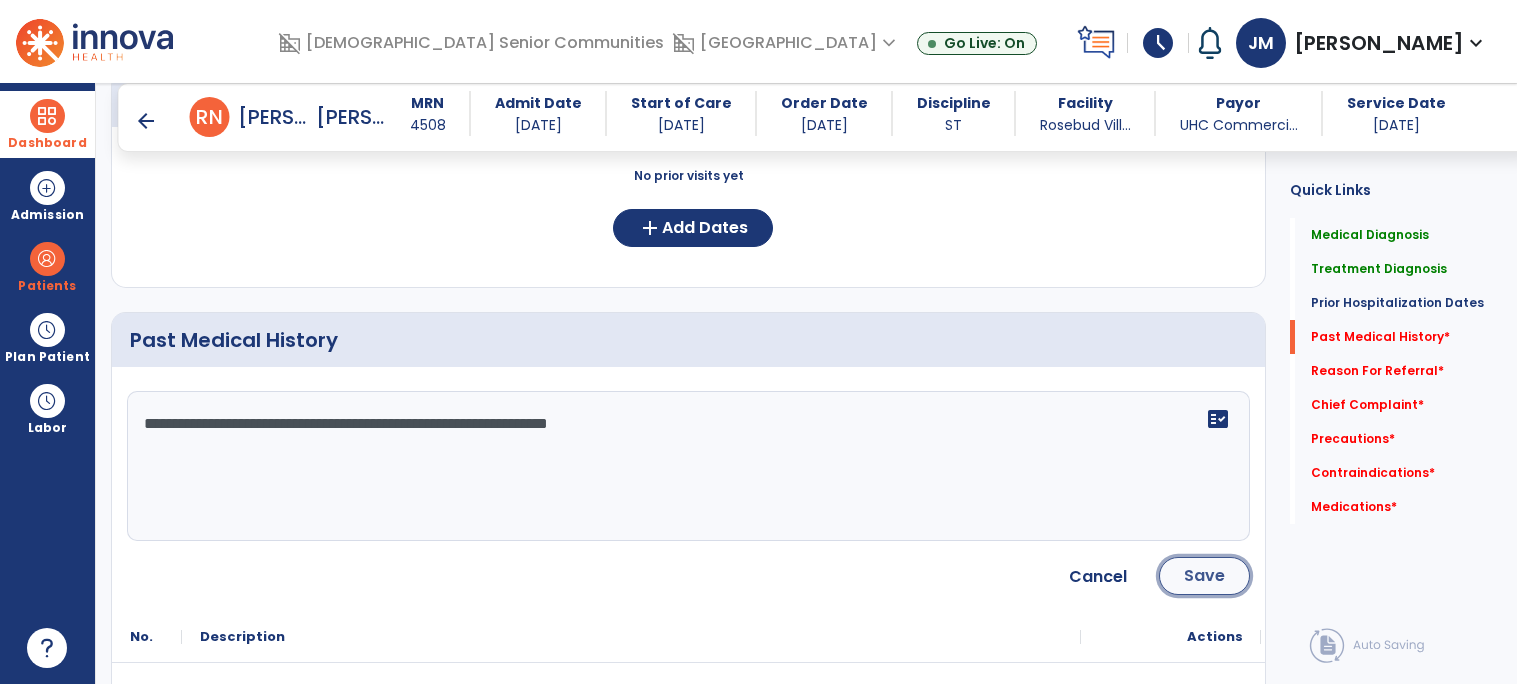click on "Save" 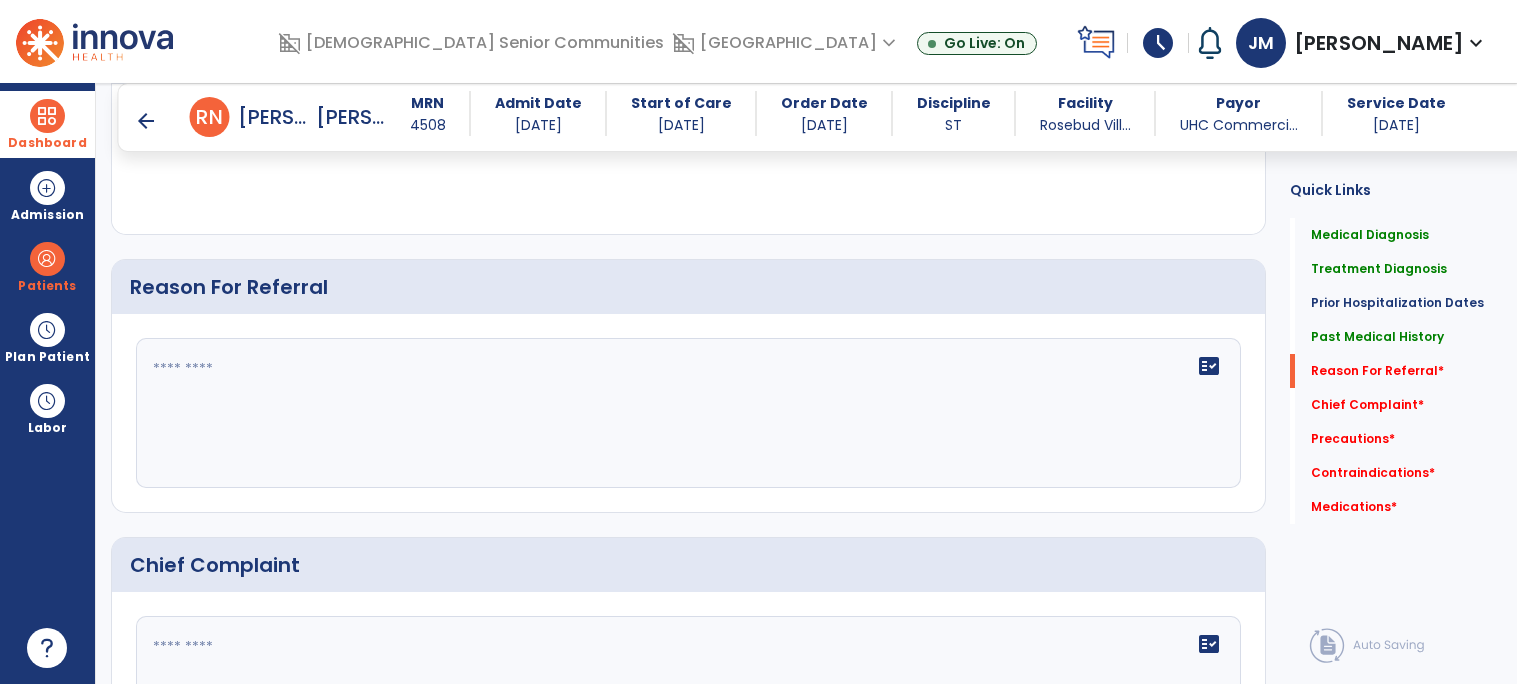 scroll, scrollTop: 1244, scrollLeft: 0, axis: vertical 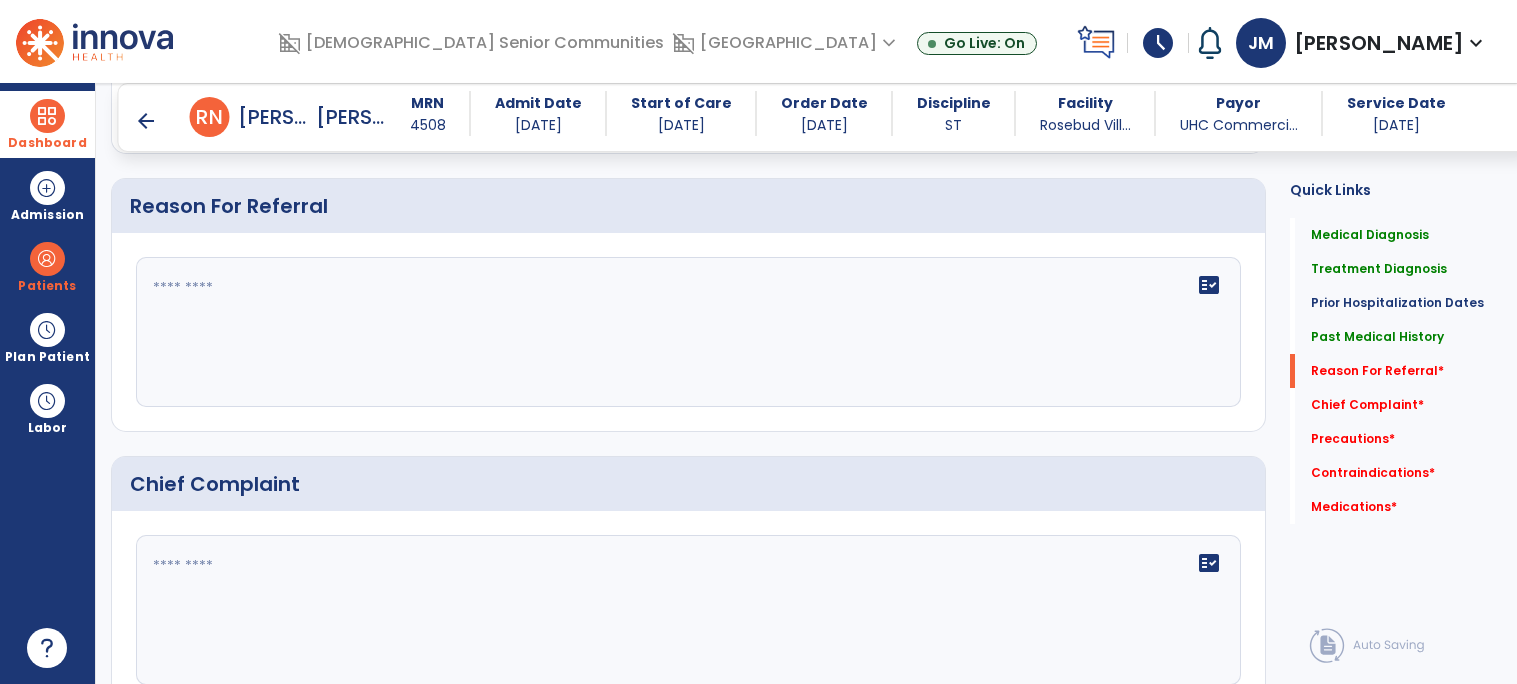 click on "fact_check" 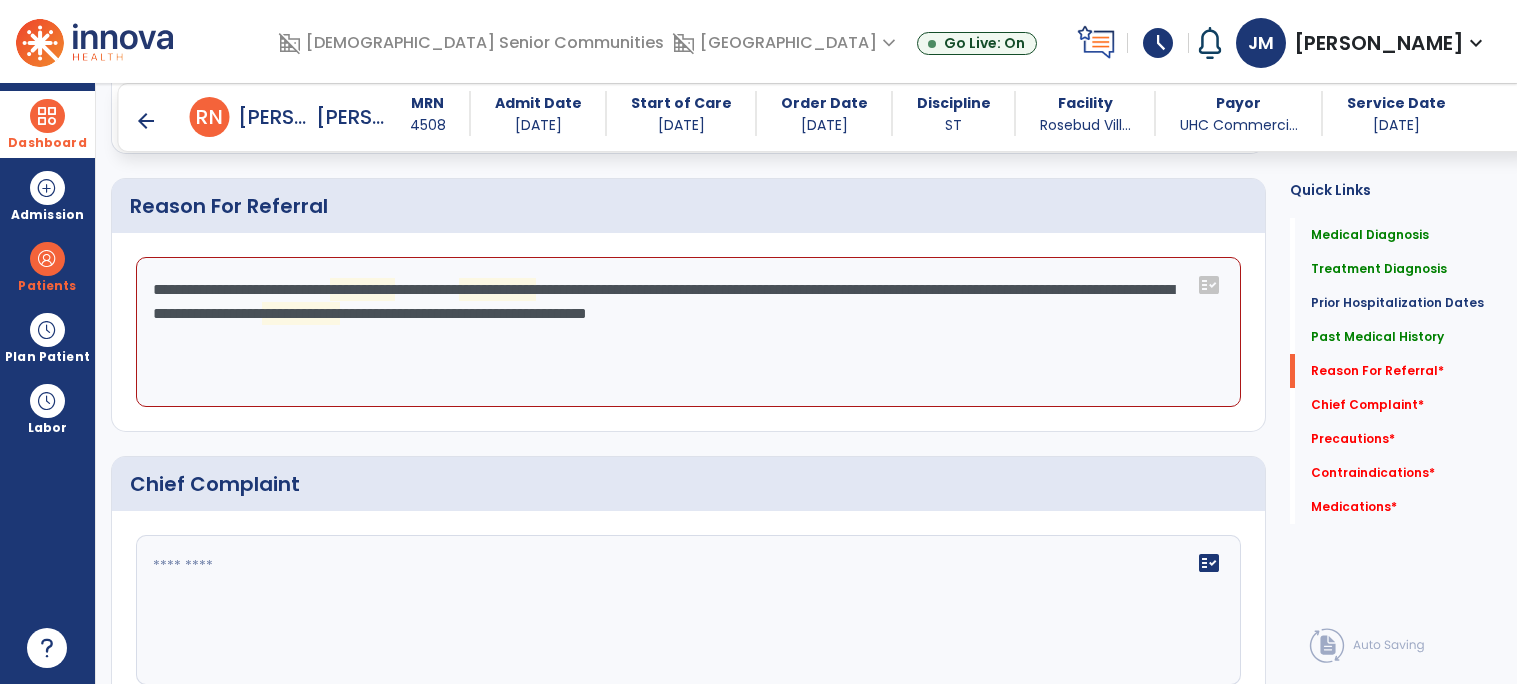 click on "**********" 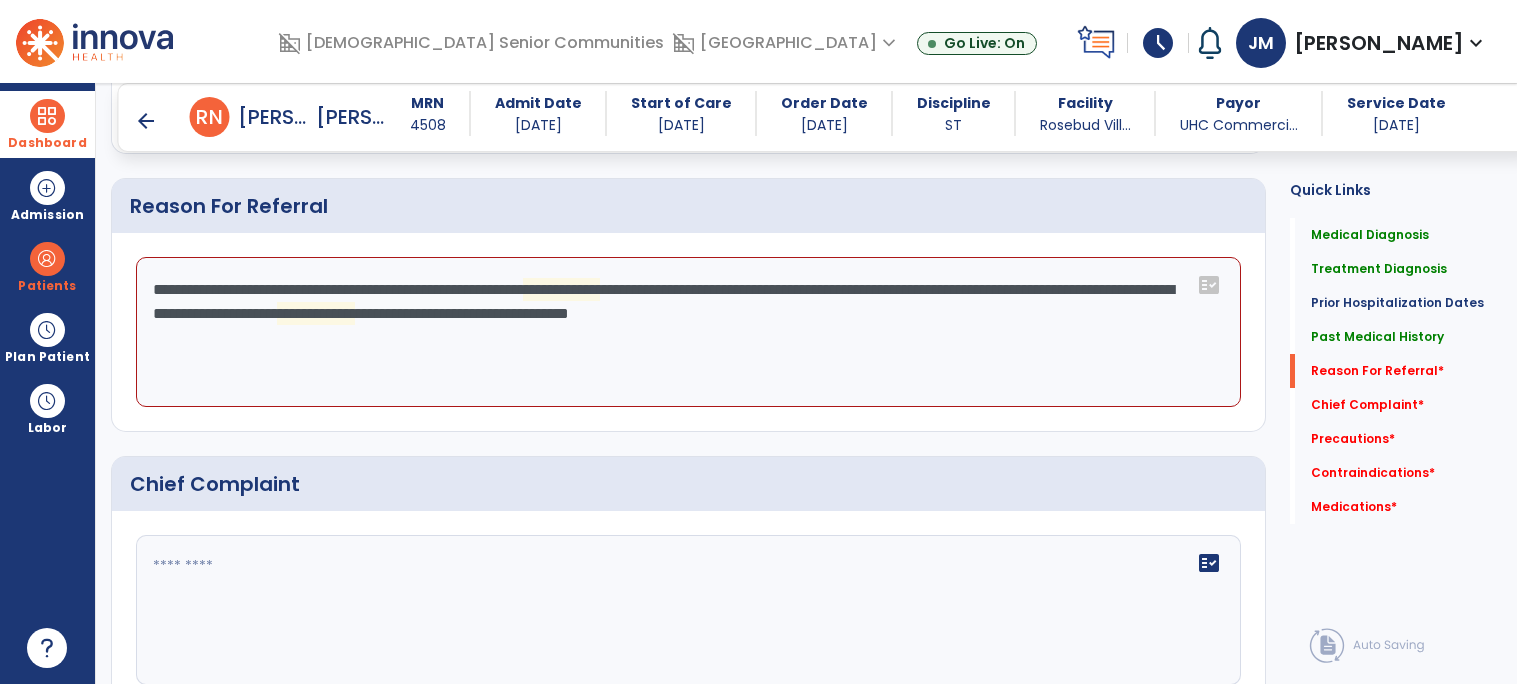click on "**********" 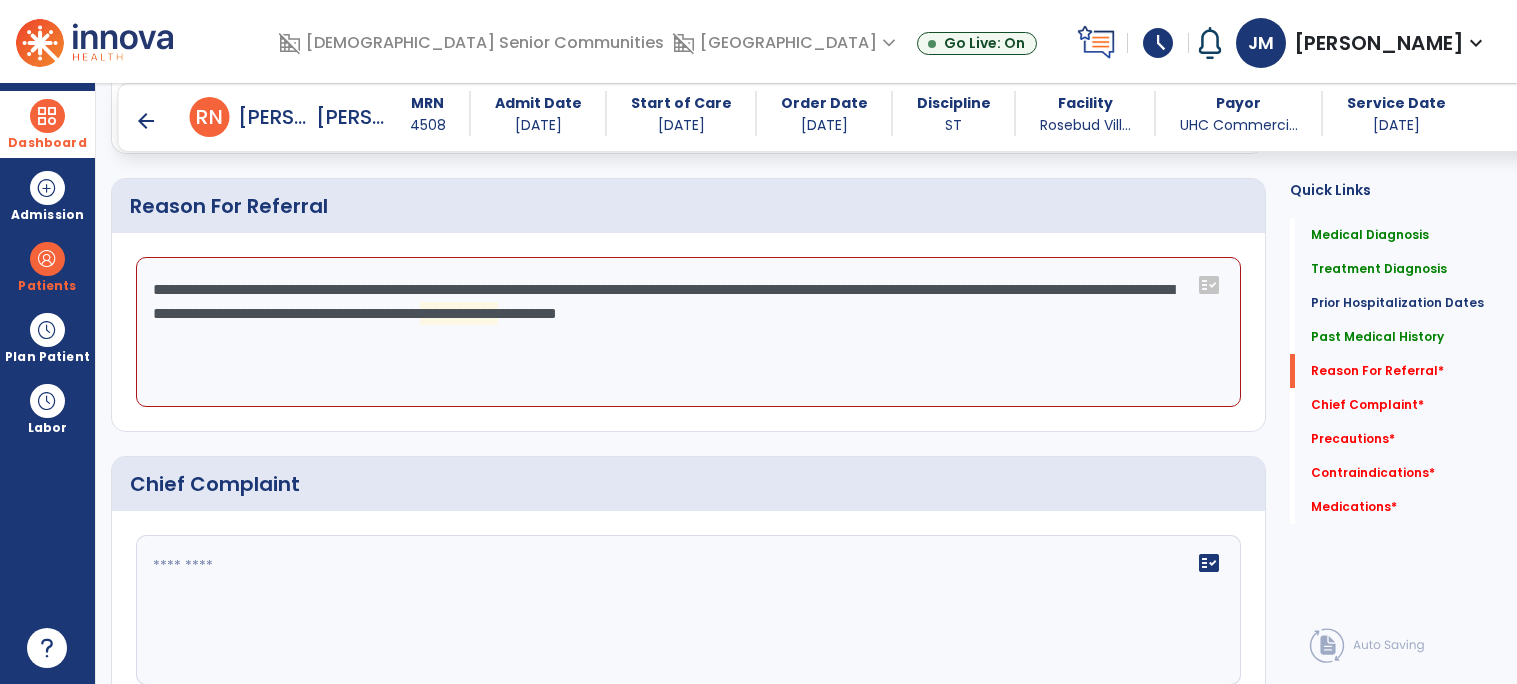 drag, startPoint x: 150, startPoint y: 294, endPoint x: 1089, endPoint y: 332, distance: 939.7686 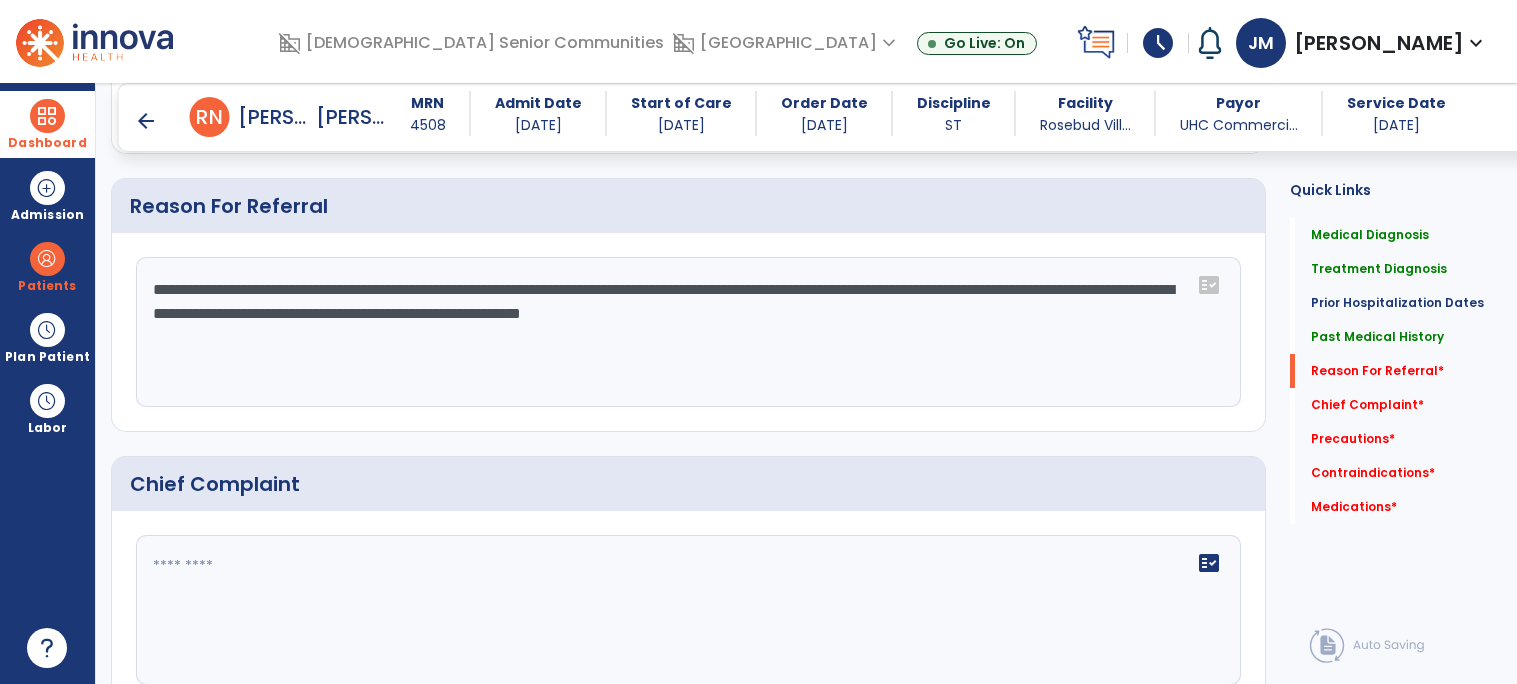 type on "**********" 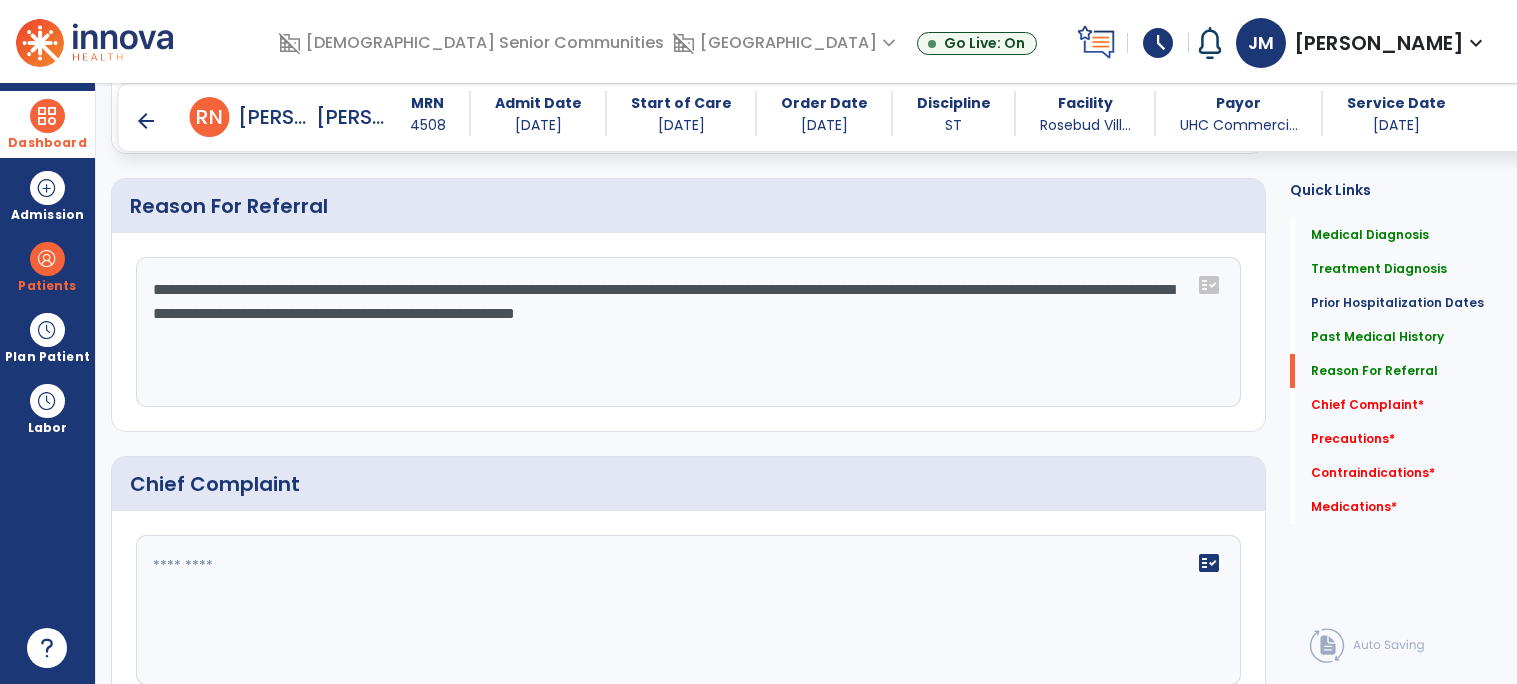 drag, startPoint x: 931, startPoint y: 322, endPoint x: 106, endPoint y: 221, distance: 831.1594 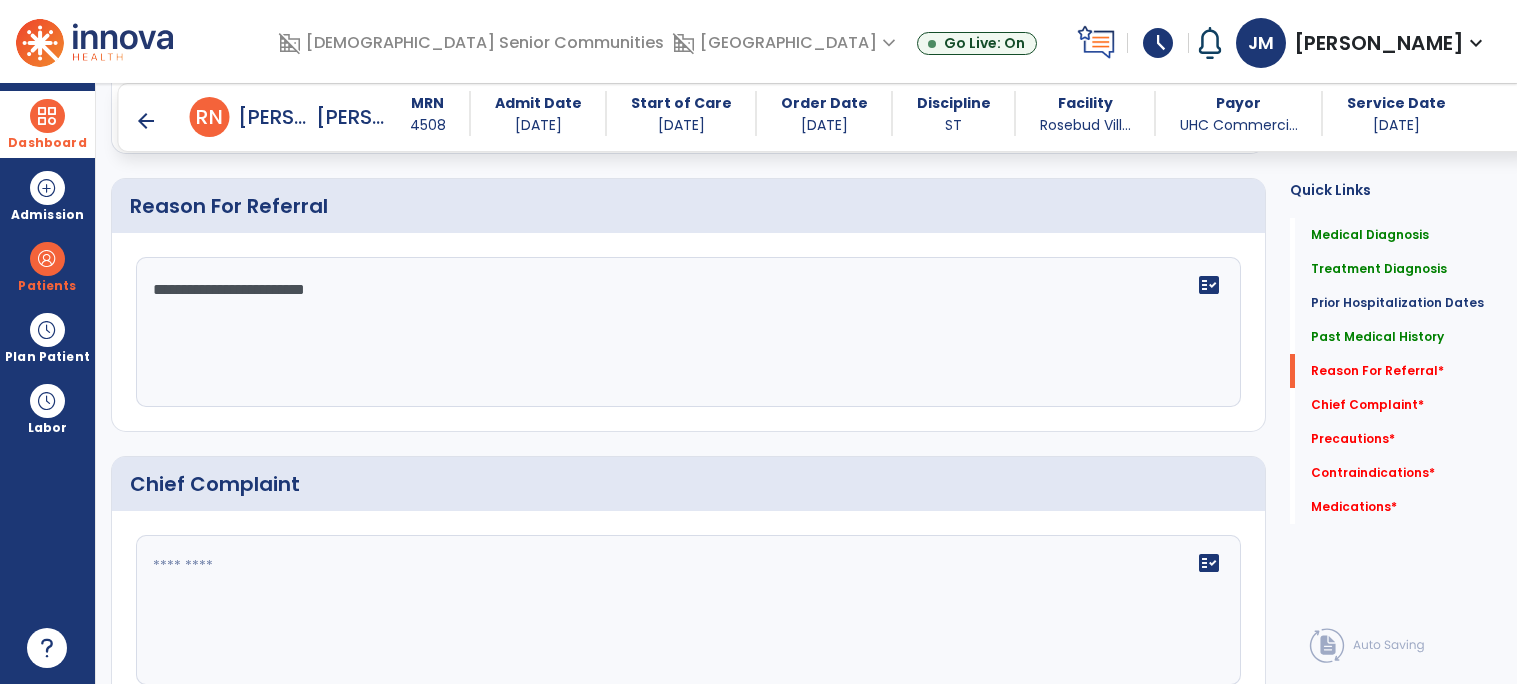 scroll, scrollTop: 1389, scrollLeft: 0, axis: vertical 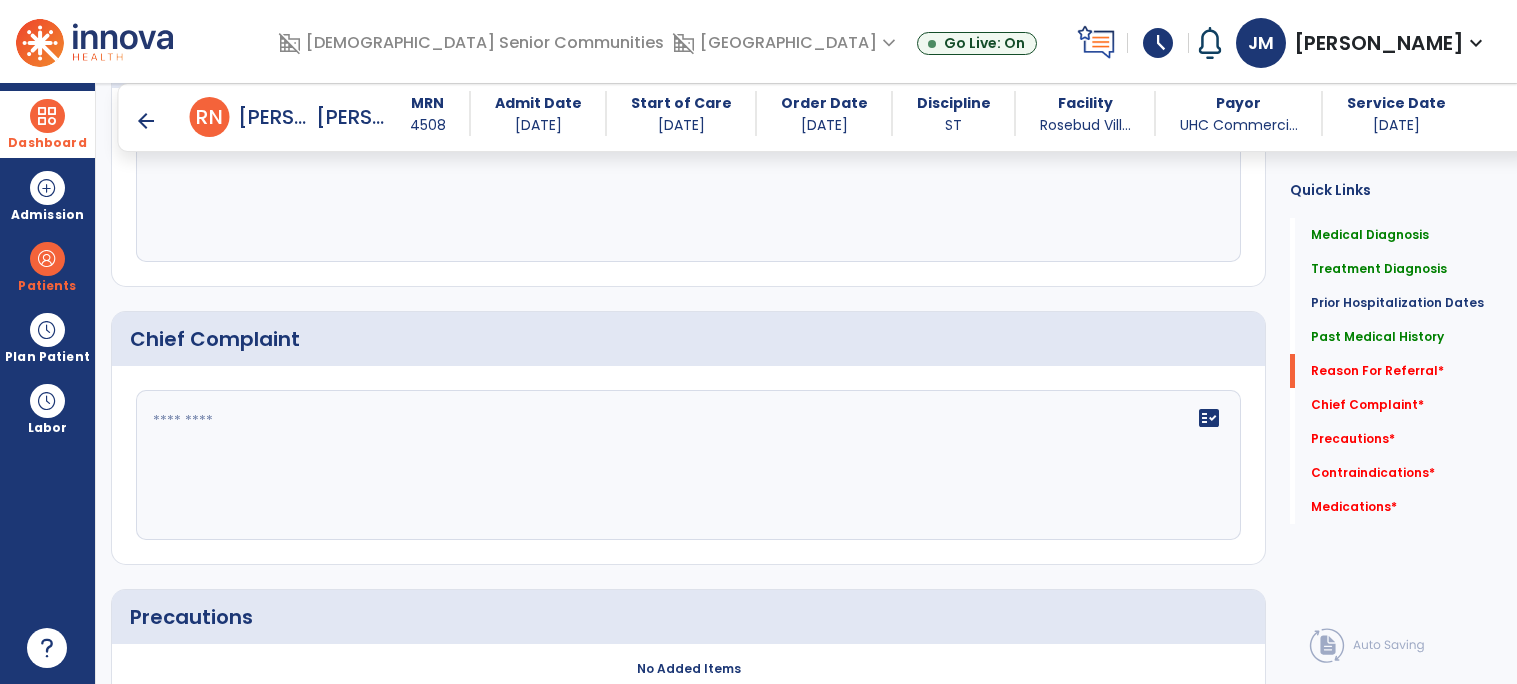 type on "**********" 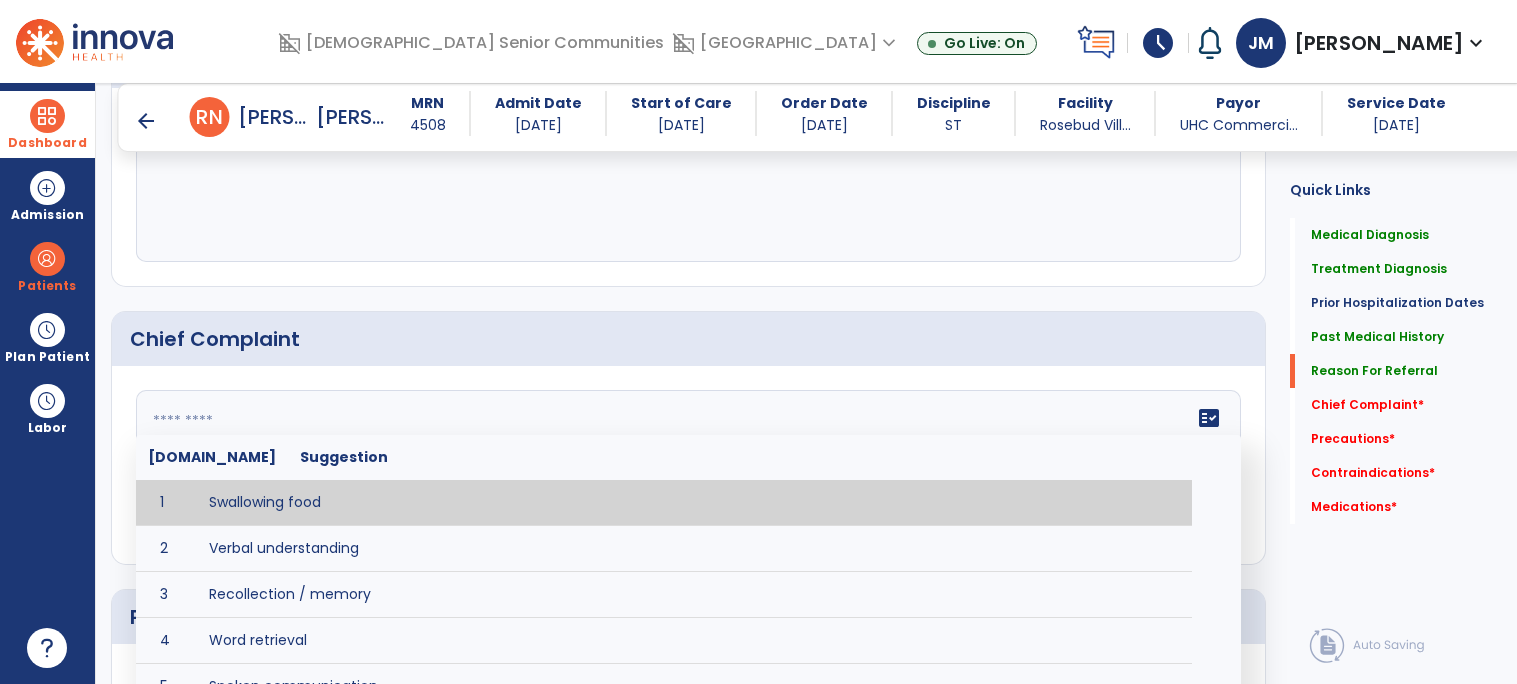 click 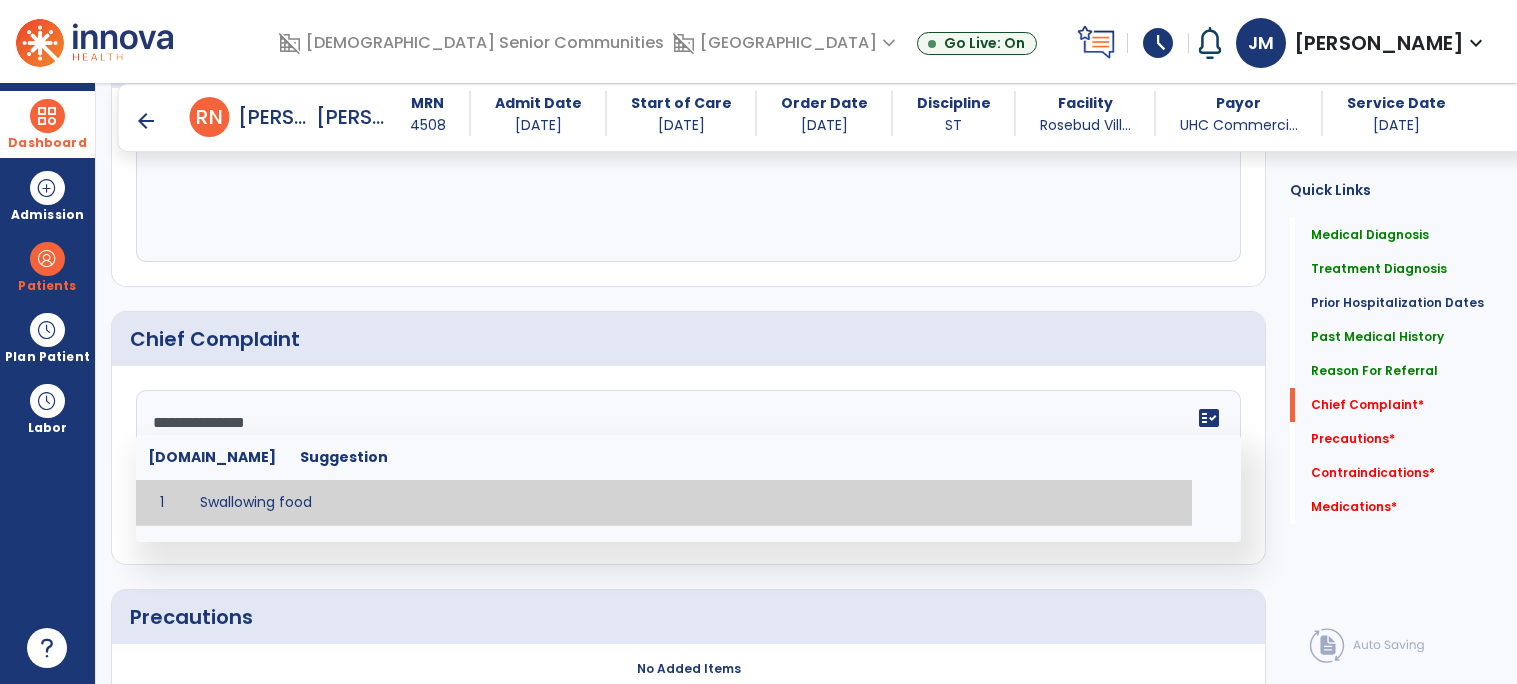 scroll, scrollTop: 1676, scrollLeft: 0, axis: vertical 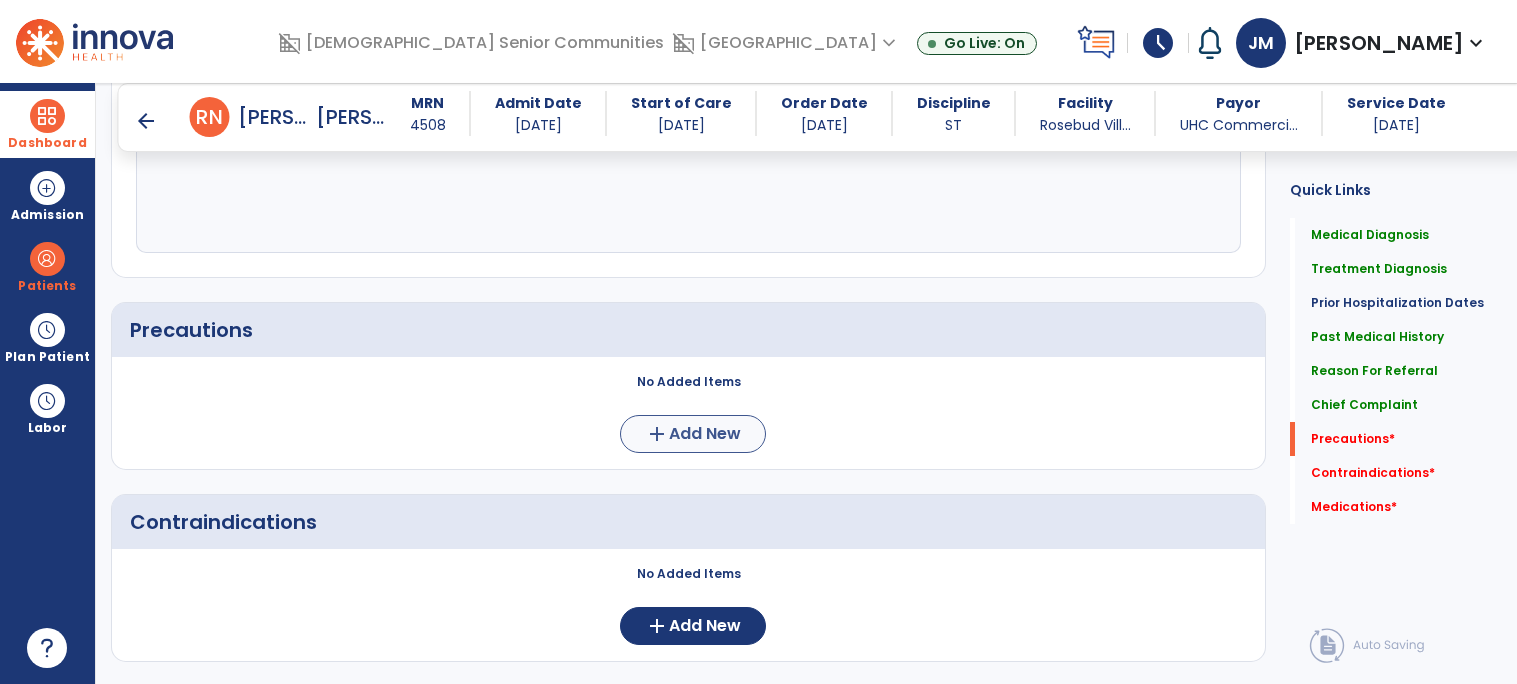 type on "**********" 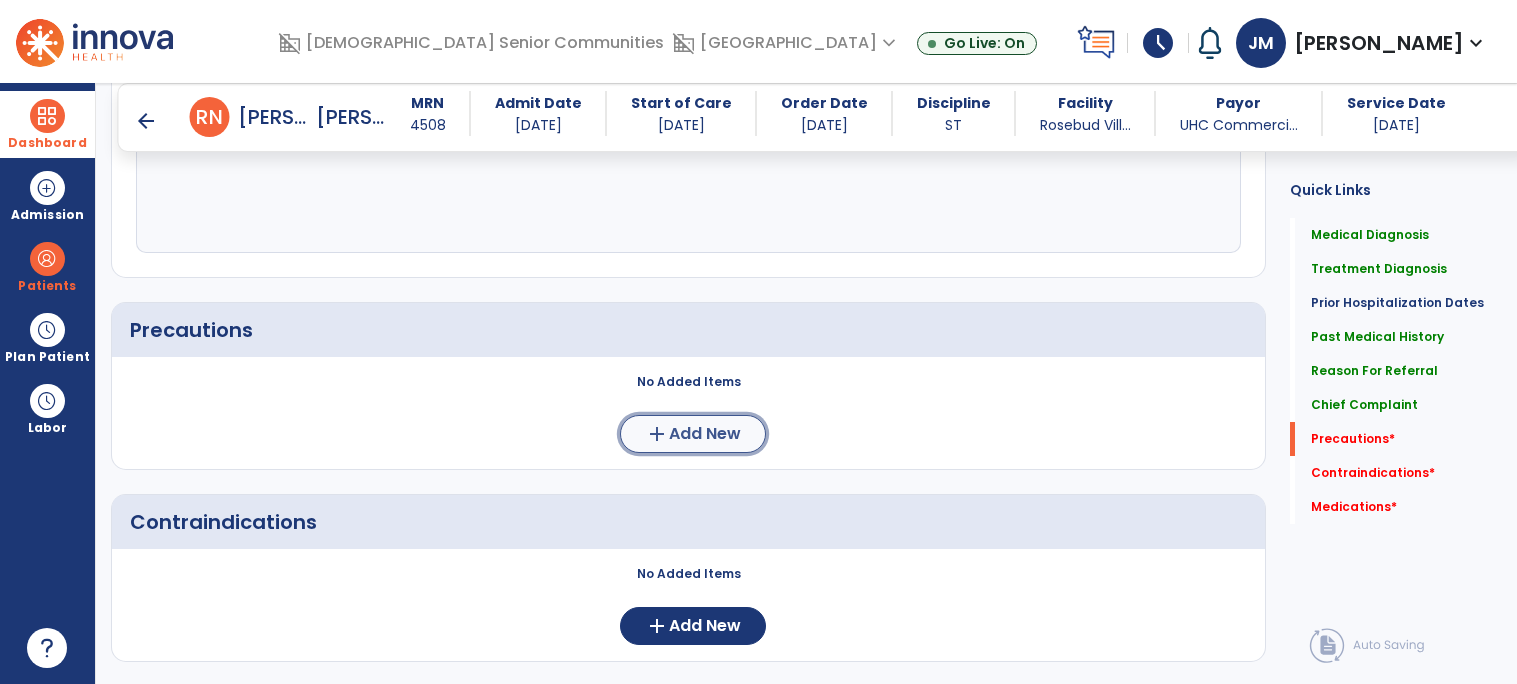 click on "Add New" 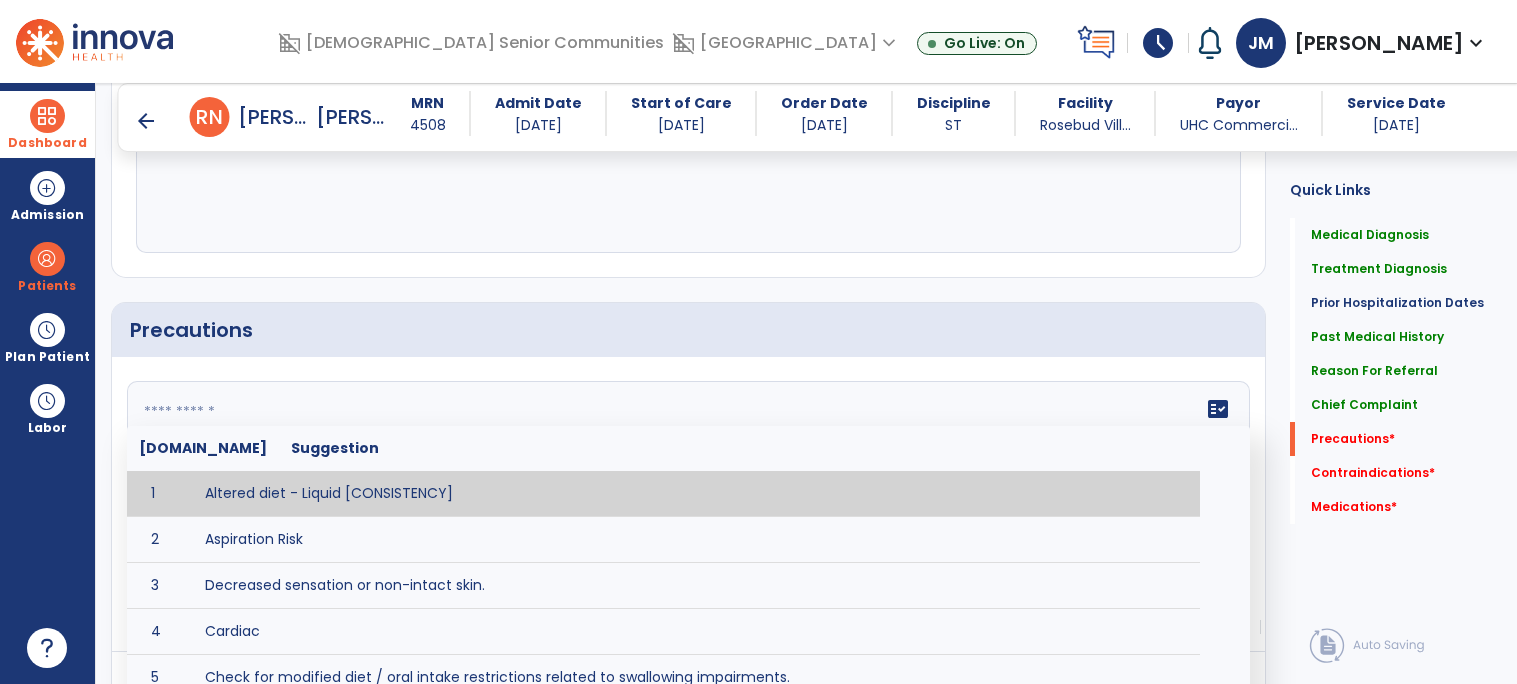 click on "fact_check  [DOMAIN_NAME] Suggestion 1 Altered diet - Liquid [CONSISTENCY] 2 Aspiration Risk 3 Decreased sensation or non-intact skin. 4 Cardiac 5 Check for modified diet / oral intake restrictions related to swallowing impairments. 6 Check INR lab results prior to activity if patient on [MEDICAL_DATA]. 7 Closely monitor anxiety or stress due to increased SOB/dyspnea and cease activity/exercise until patient is able to control this response 8 Code Status:  9 Confirm surgical approach and discoloration or other precautions. 10 Continuous [MEDICAL_DATA] (SpO2) during all periods of sleep (day and night) and when out of line of sight of a competent caregiver. 11 Precautions for exercise include:  12 [MEDICAL_DATA] 13 [MEDICAL_DATA] 14 Fall risk 15 [MEDICAL_DATA] 16 High fall risk related to cognitive, motor, perceptual, and sensory deficits 17 Hip precaution 18 Impulsive tendencies, restrict patient performance in unsupervised tasks 19 Isolation 20 [MEDICAL_DATA] 21 22 23 24 25 Monitor for [MEDICAL_DATA] 26 27 NPO" 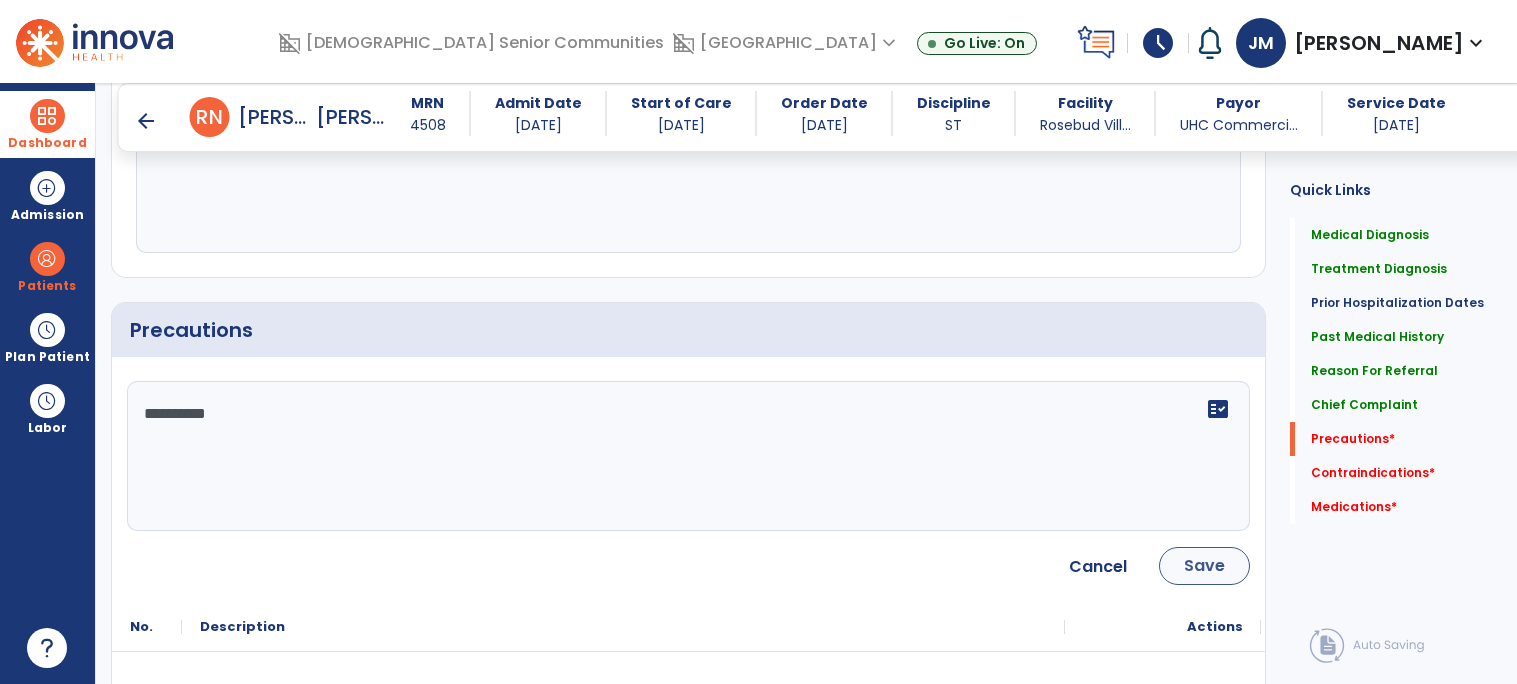 type on "**********" 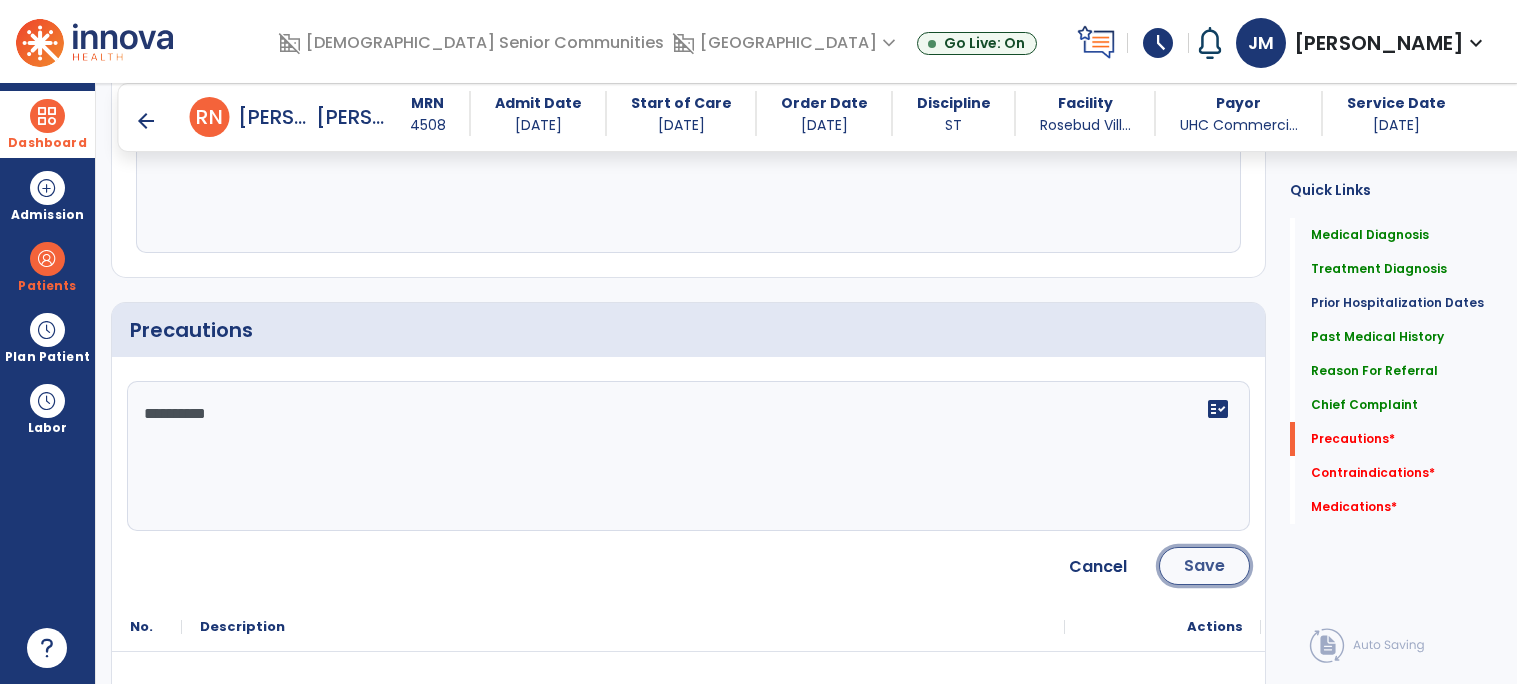 click on "Save" 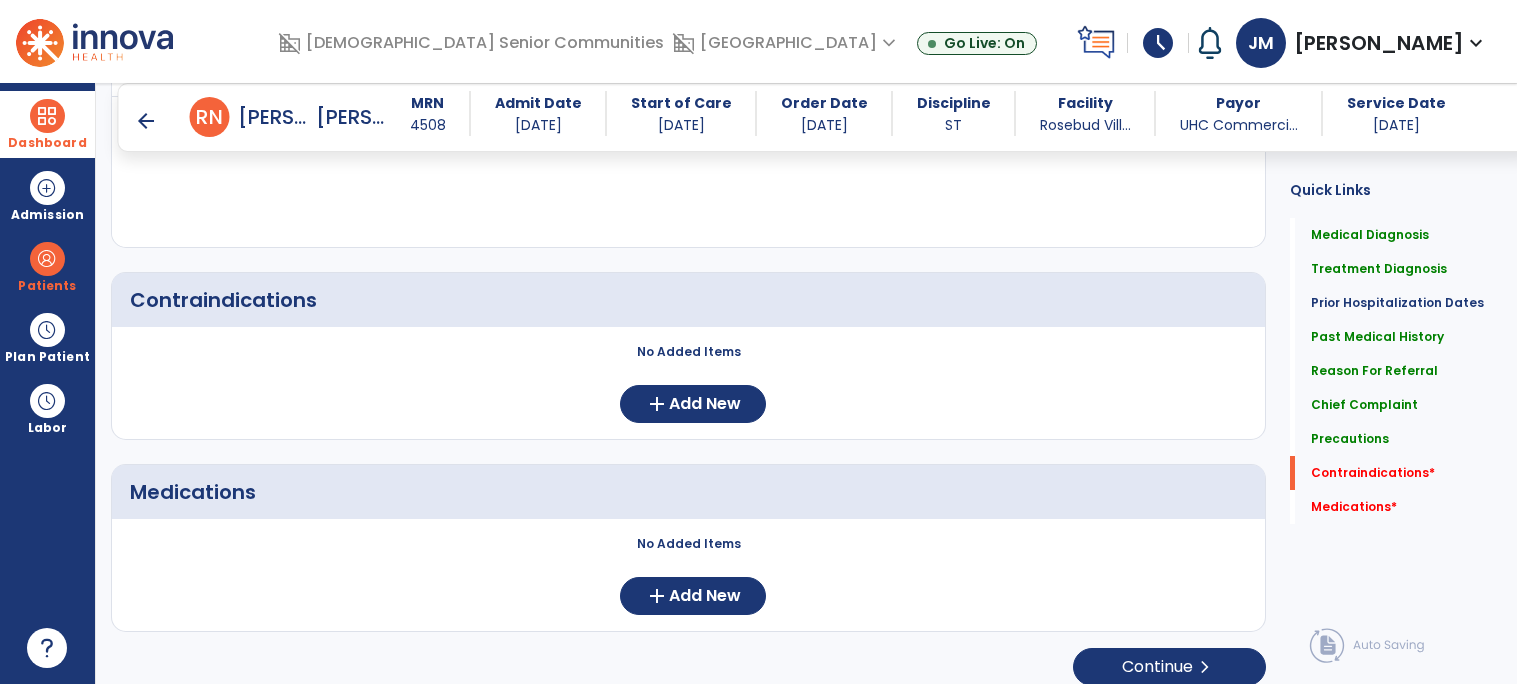 scroll, scrollTop: 2025, scrollLeft: 0, axis: vertical 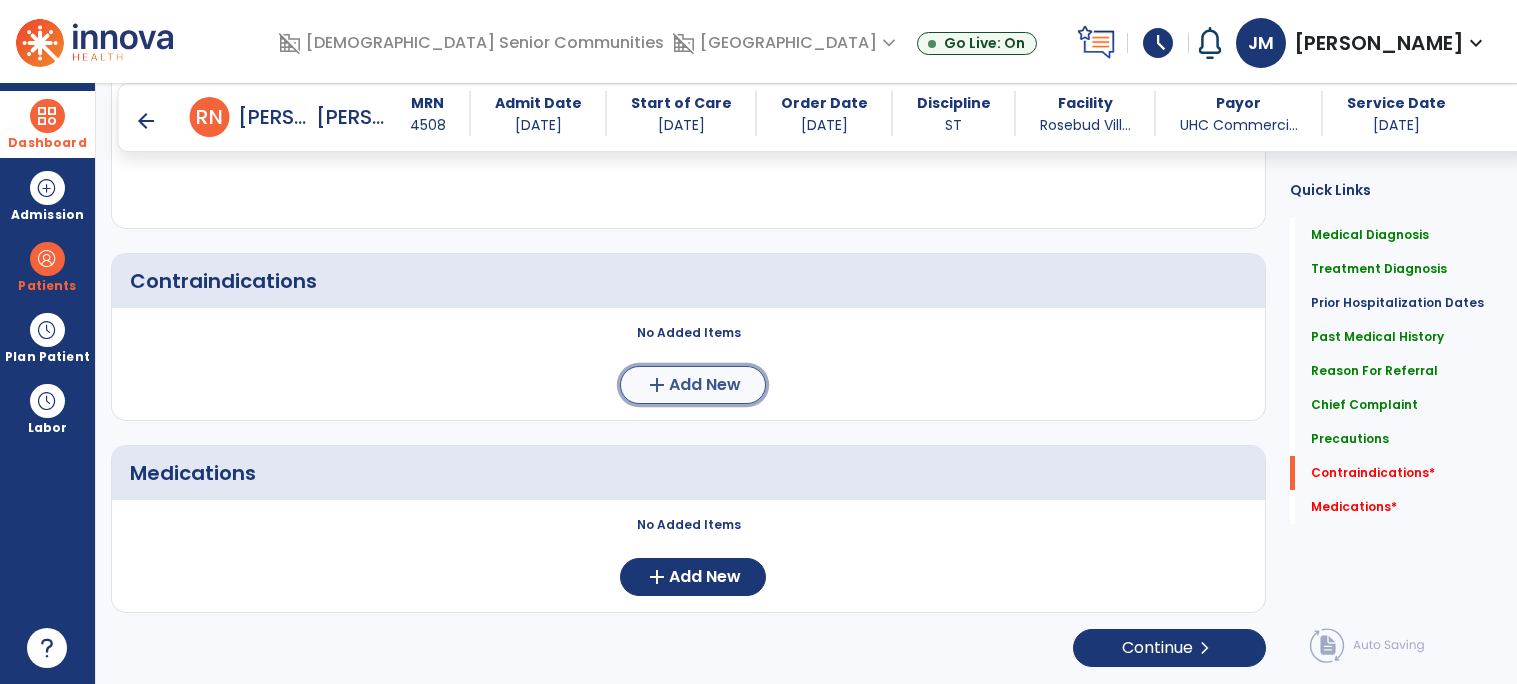 click on "Add New" 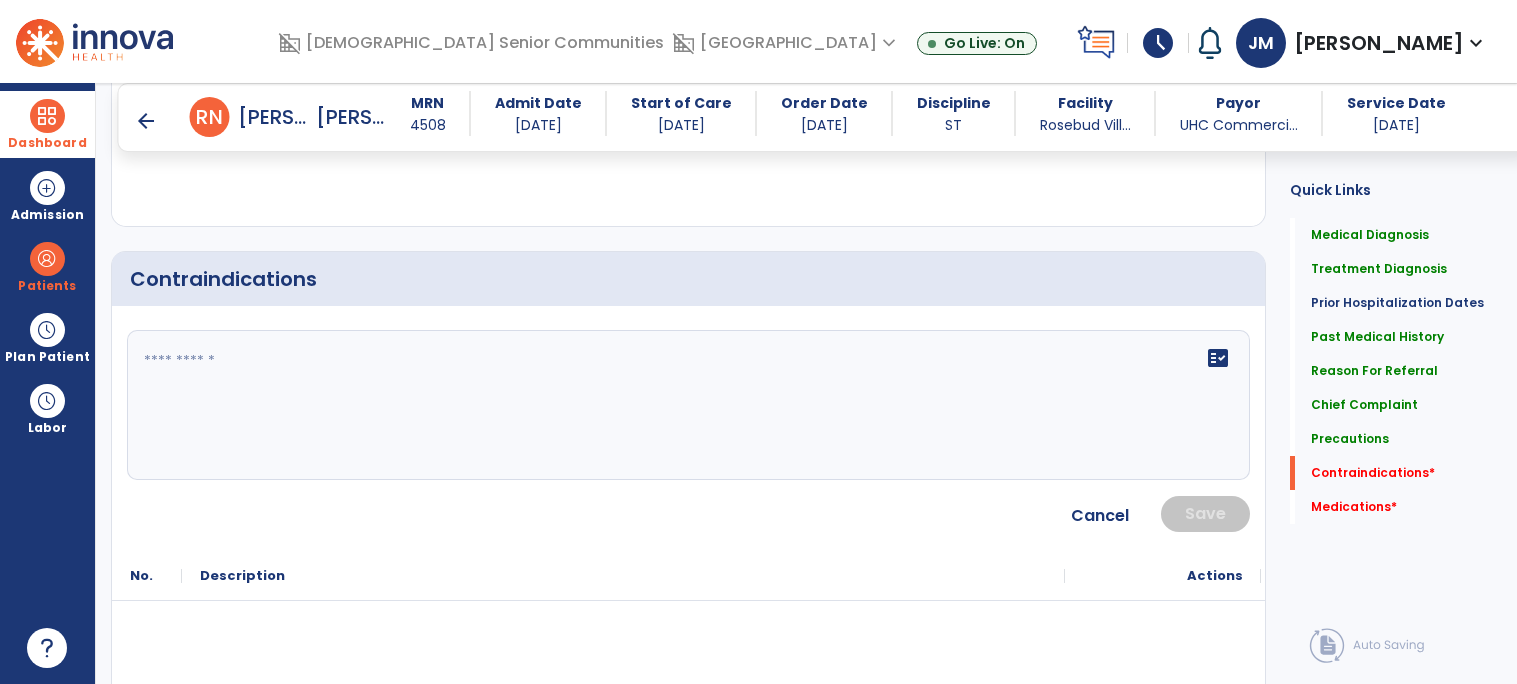 click on "fact_check" 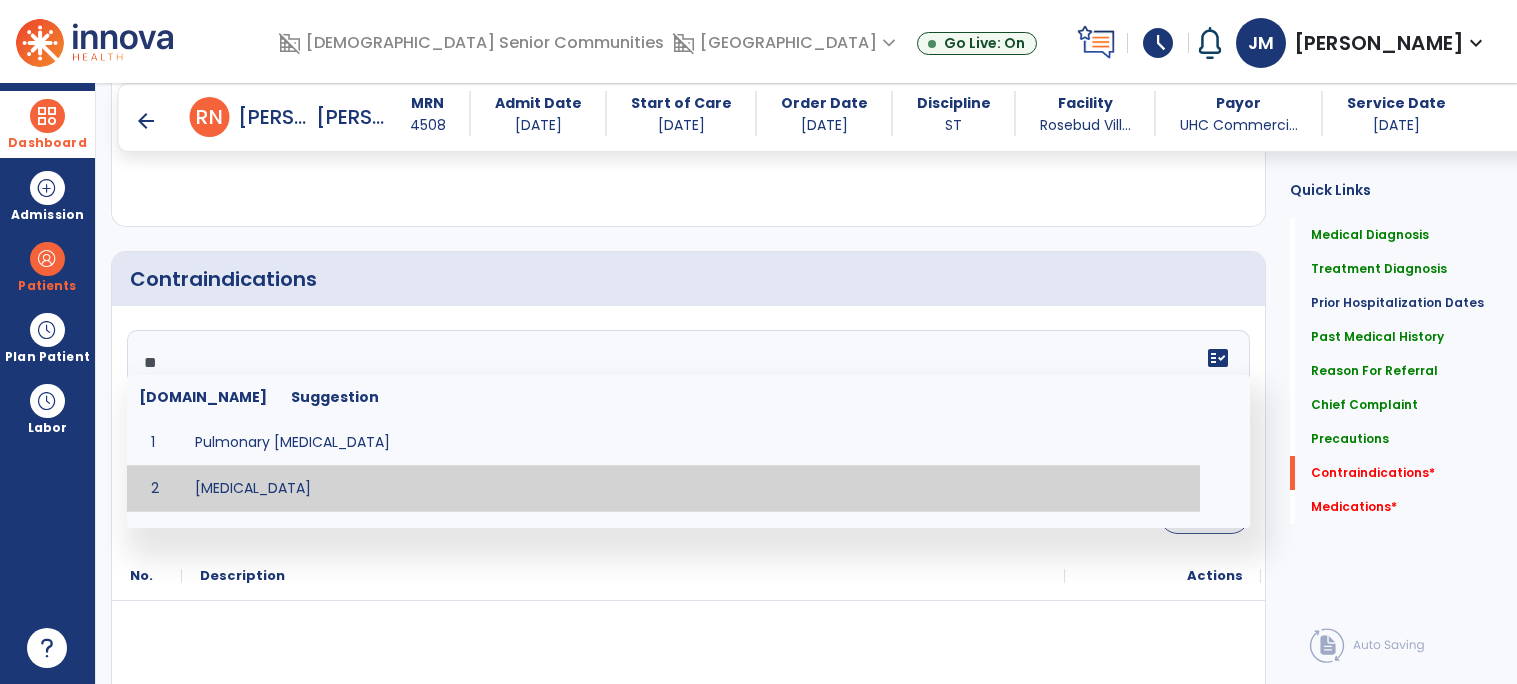type on "**" 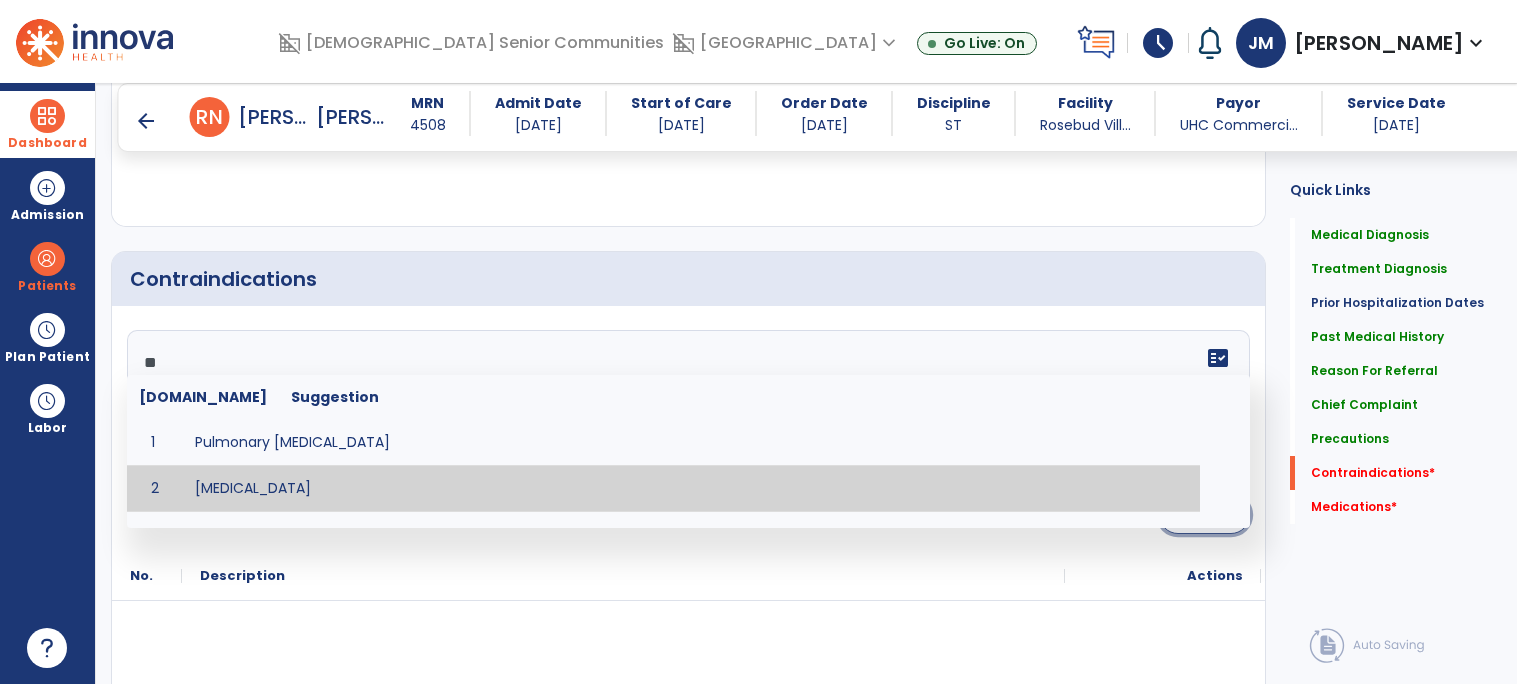 click on "Save" 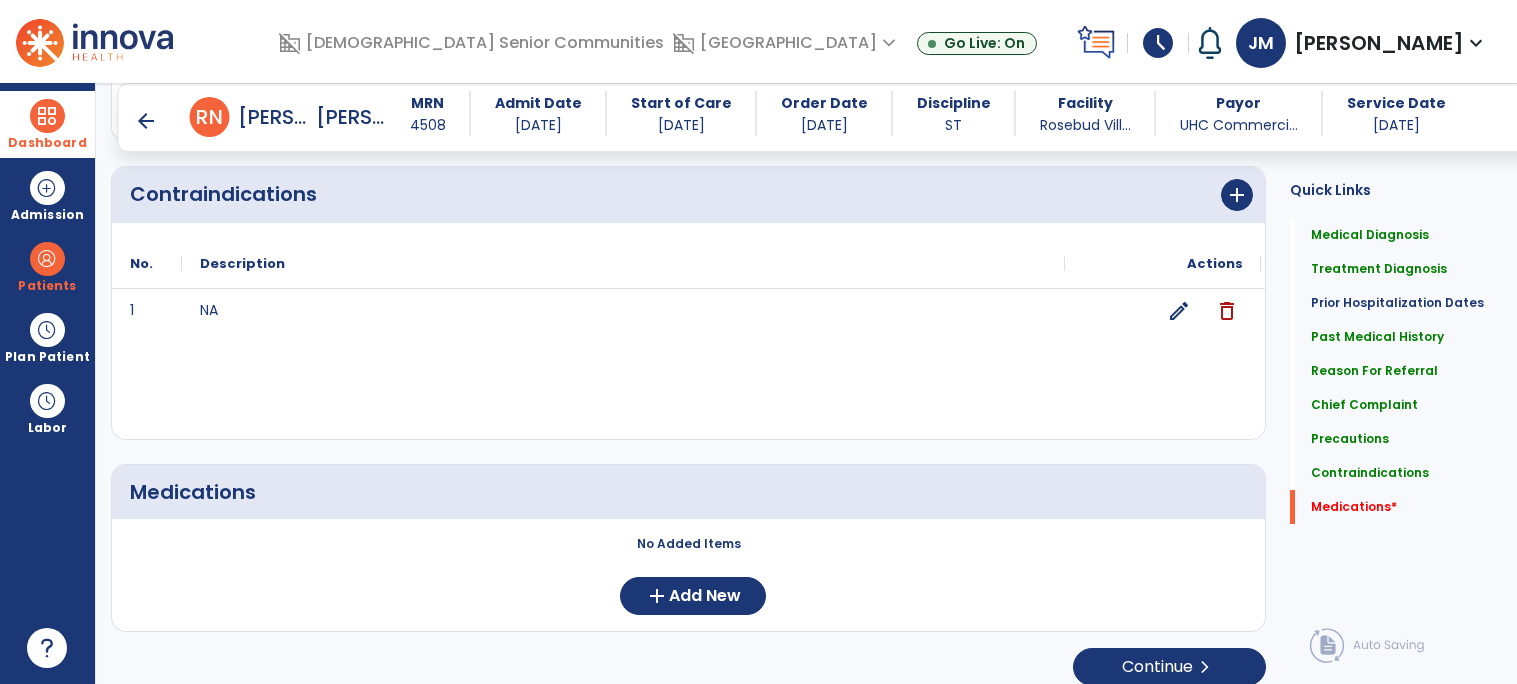 scroll, scrollTop: 2131, scrollLeft: 0, axis: vertical 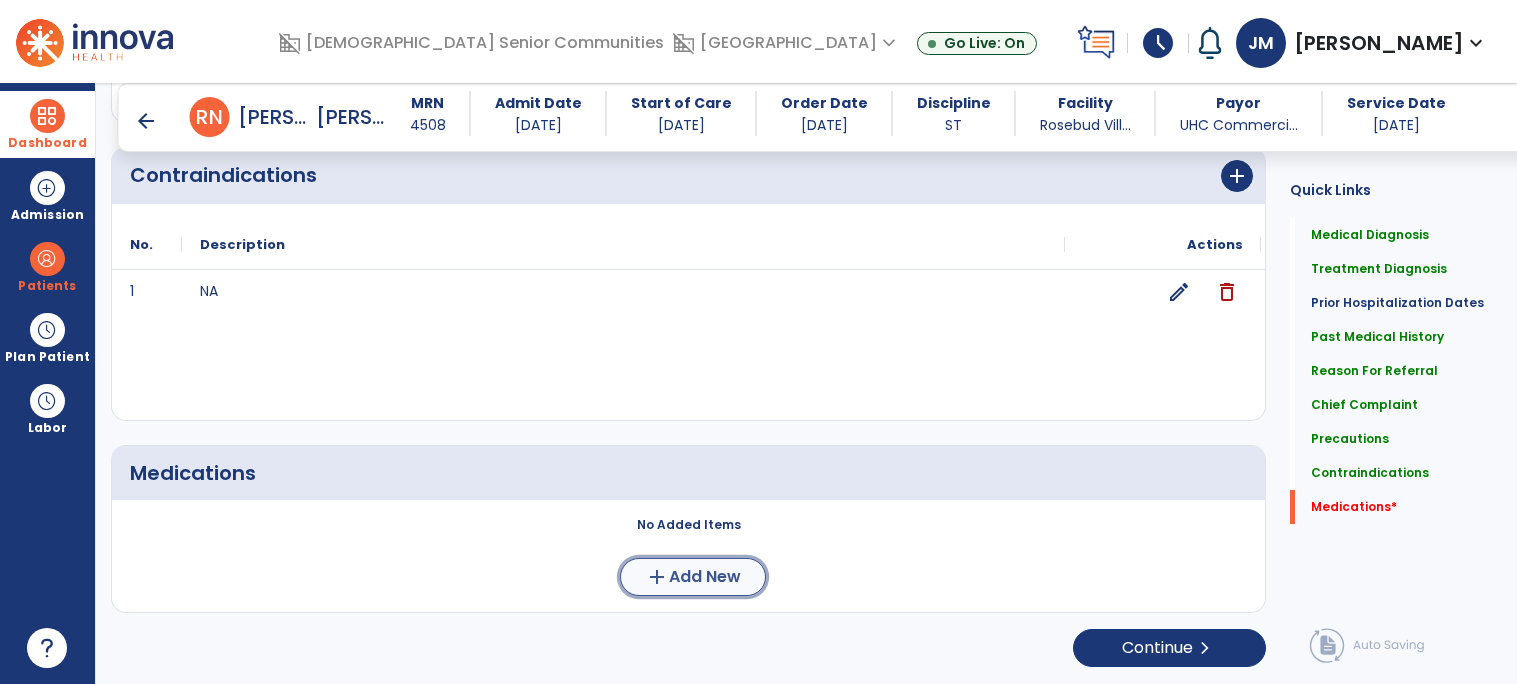 click on "add  Add New" 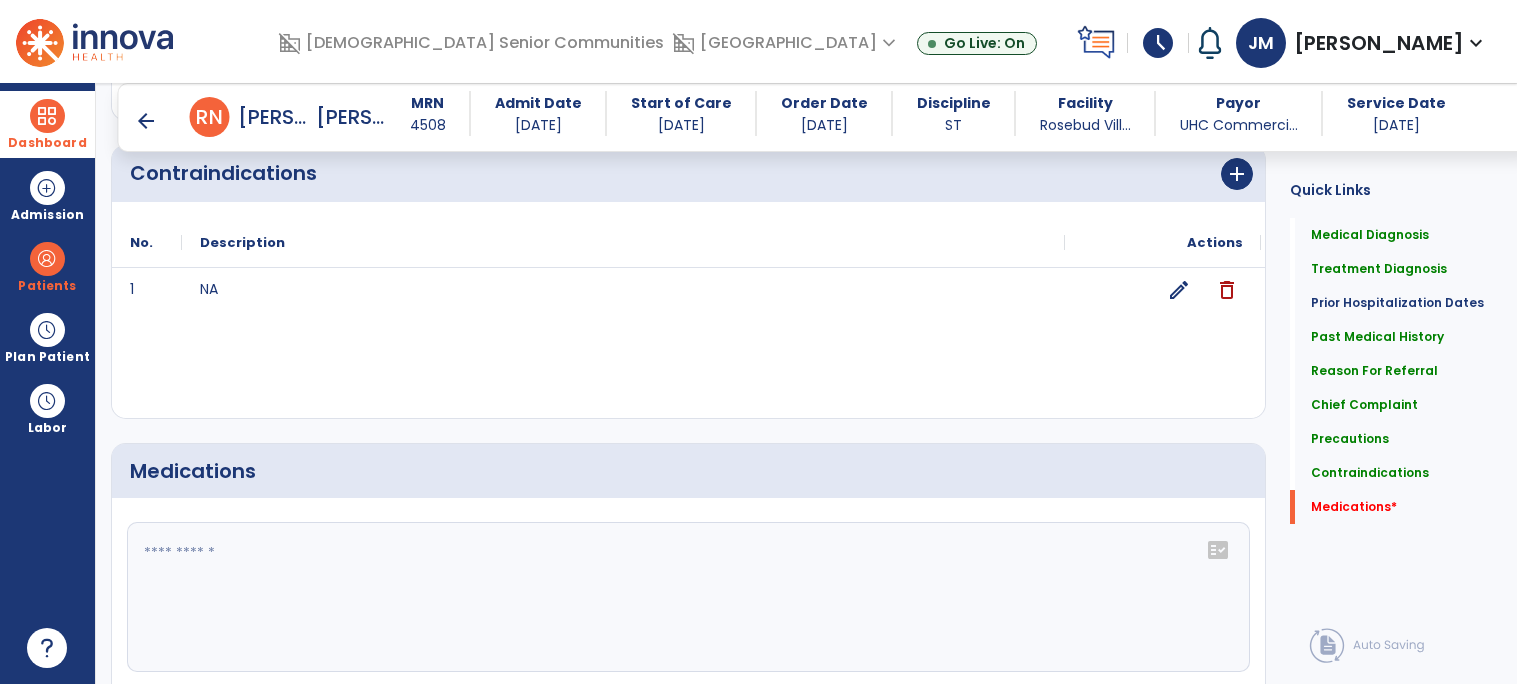 click on "fact_check" 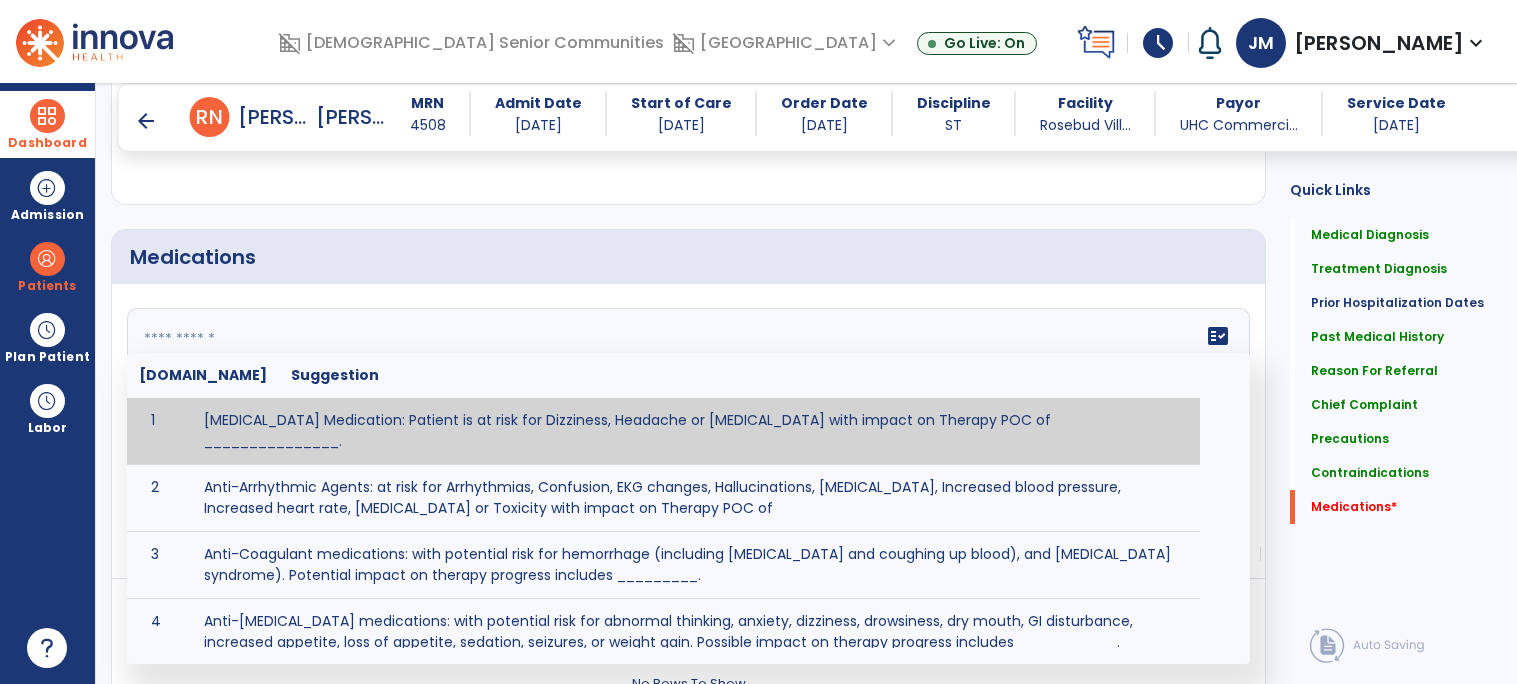 scroll, scrollTop: 2346, scrollLeft: 0, axis: vertical 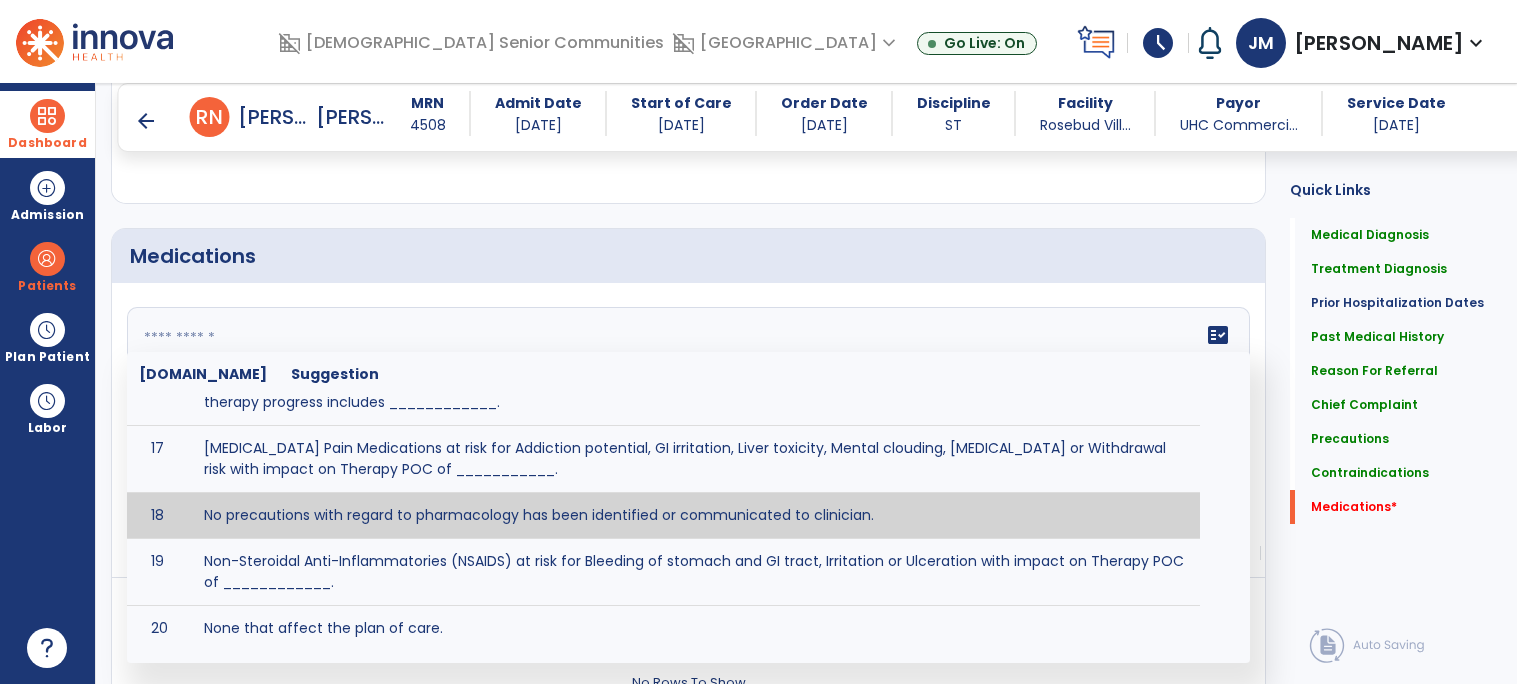 type on "**********" 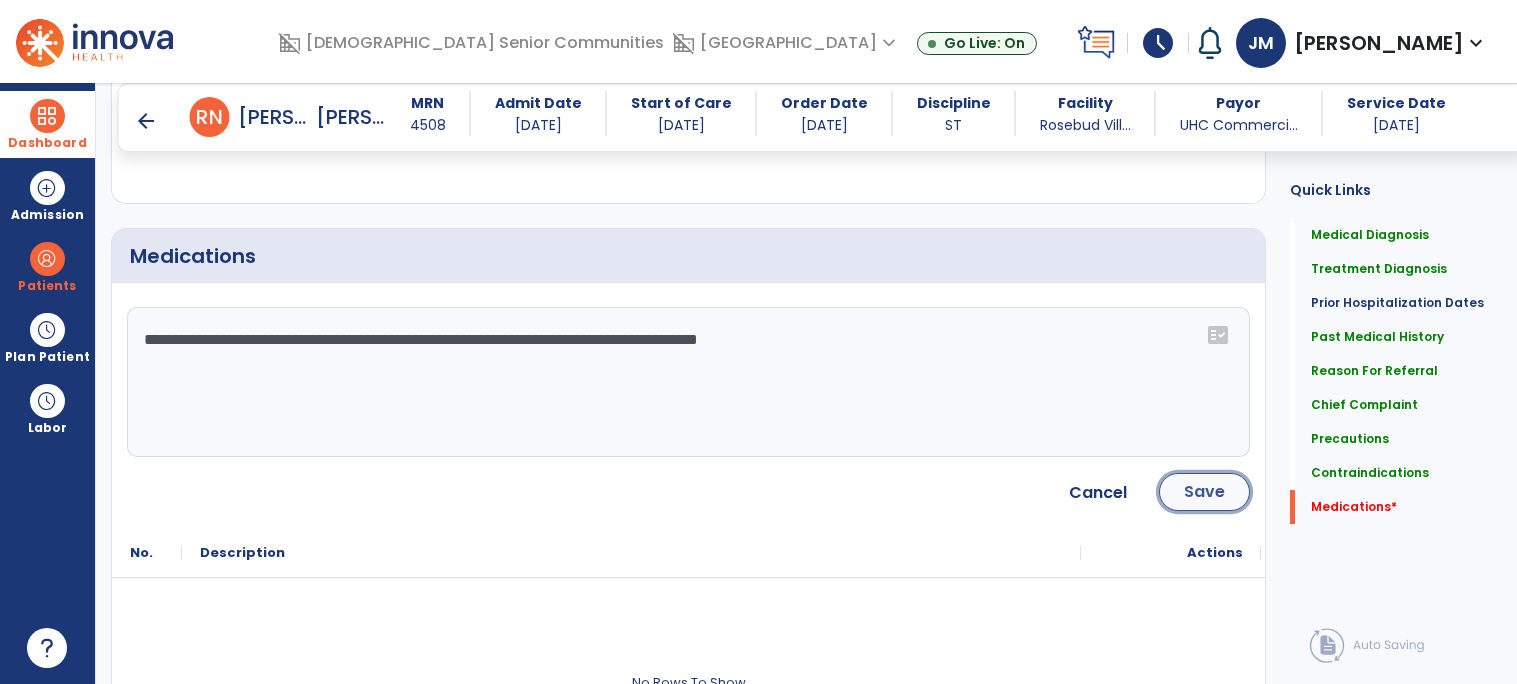click on "Save" 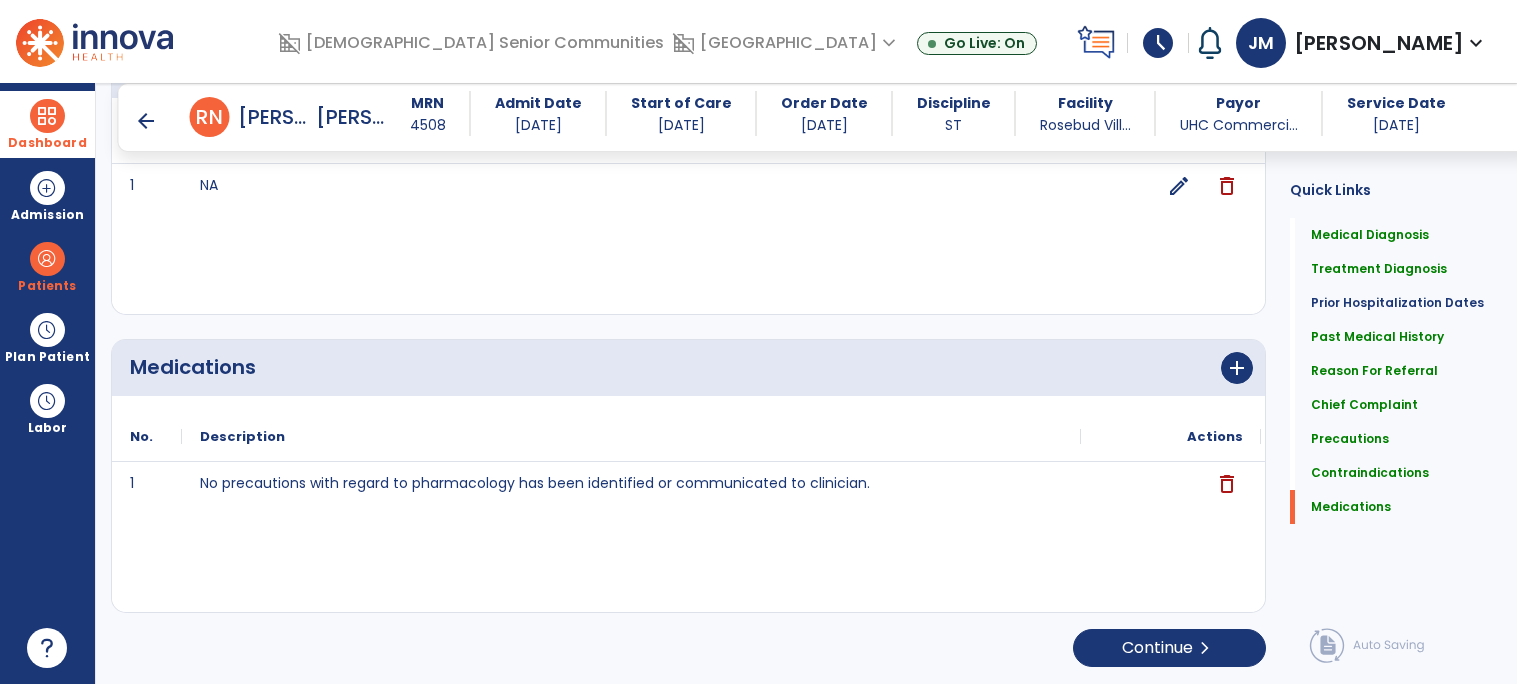 scroll, scrollTop: 2237, scrollLeft: 0, axis: vertical 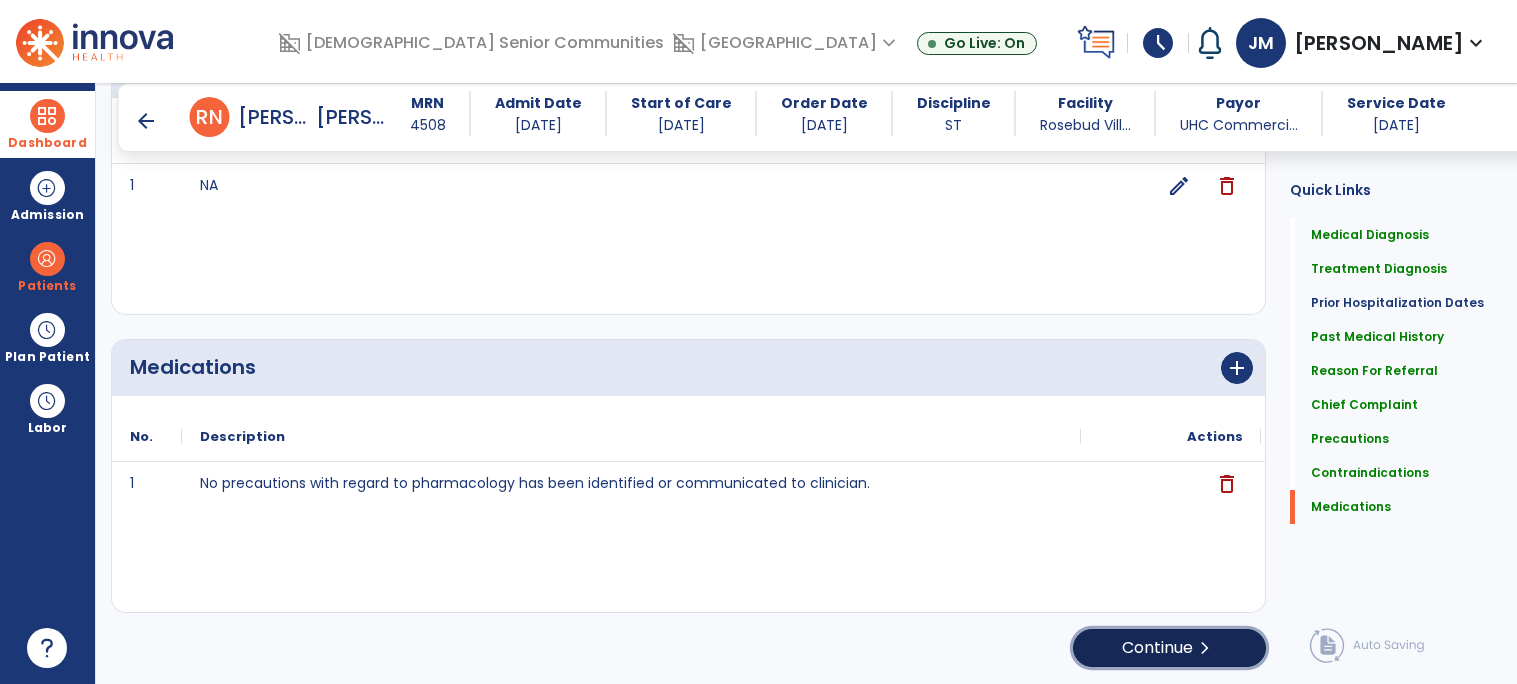 click on "Continue  chevron_right" 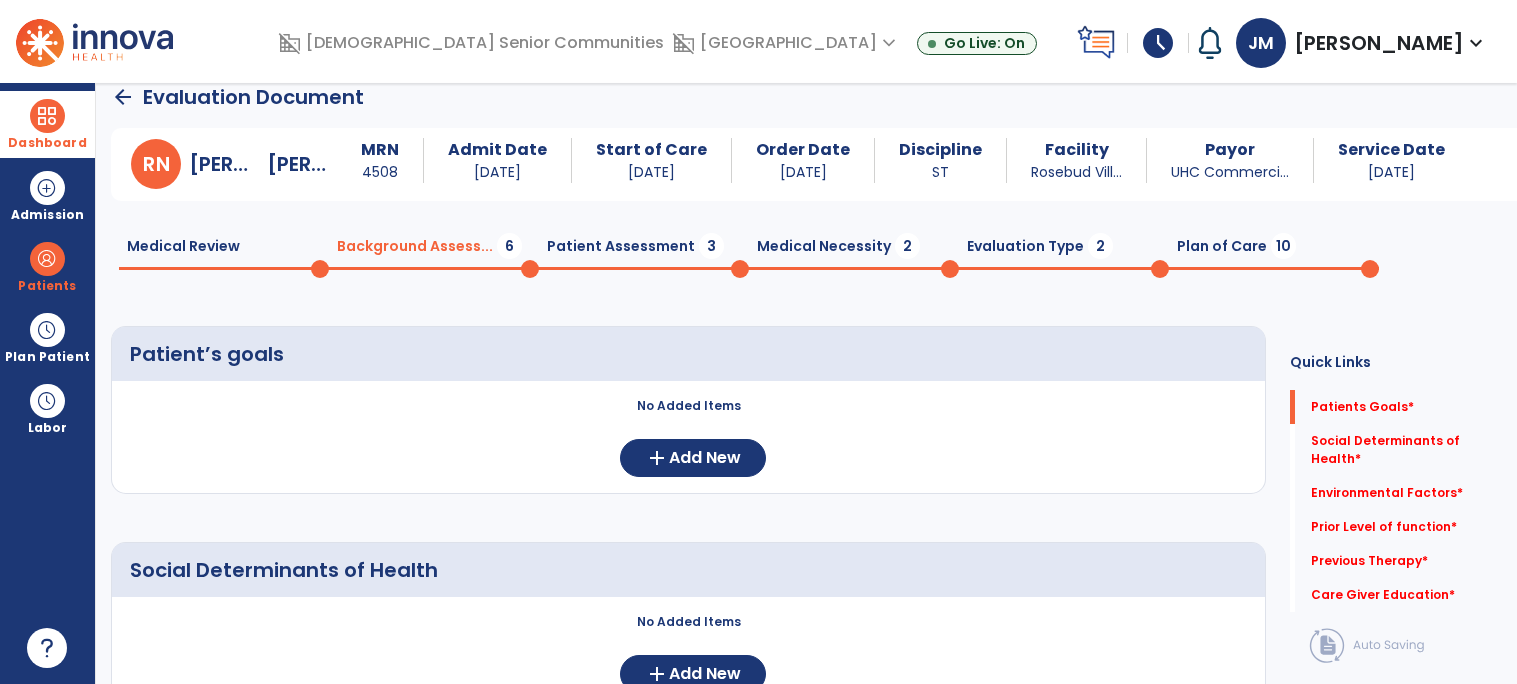 scroll, scrollTop: 0, scrollLeft: 0, axis: both 